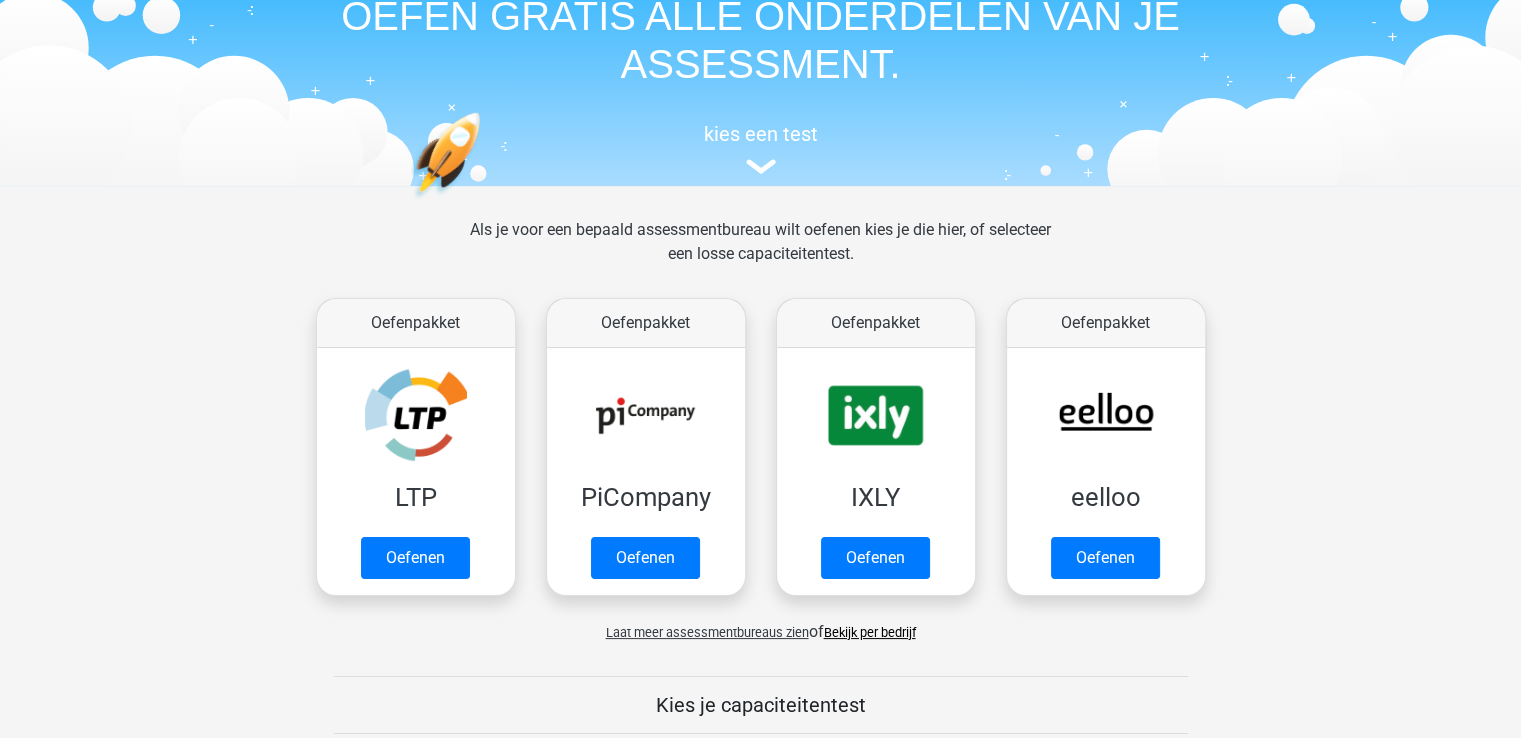 scroll, scrollTop: 200, scrollLeft: 0, axis: vertical 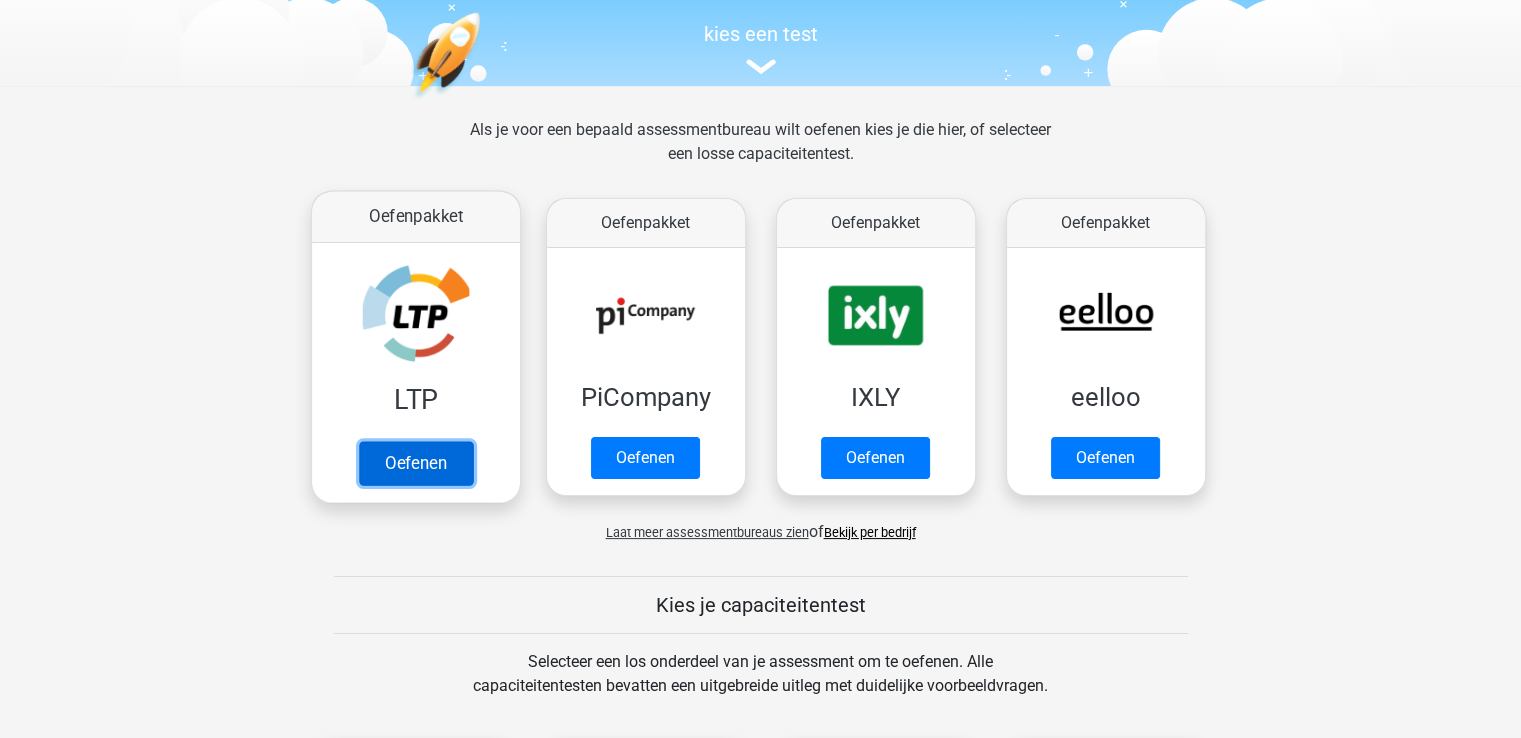 click on "Oefenen" at bounding box center (415, 463) 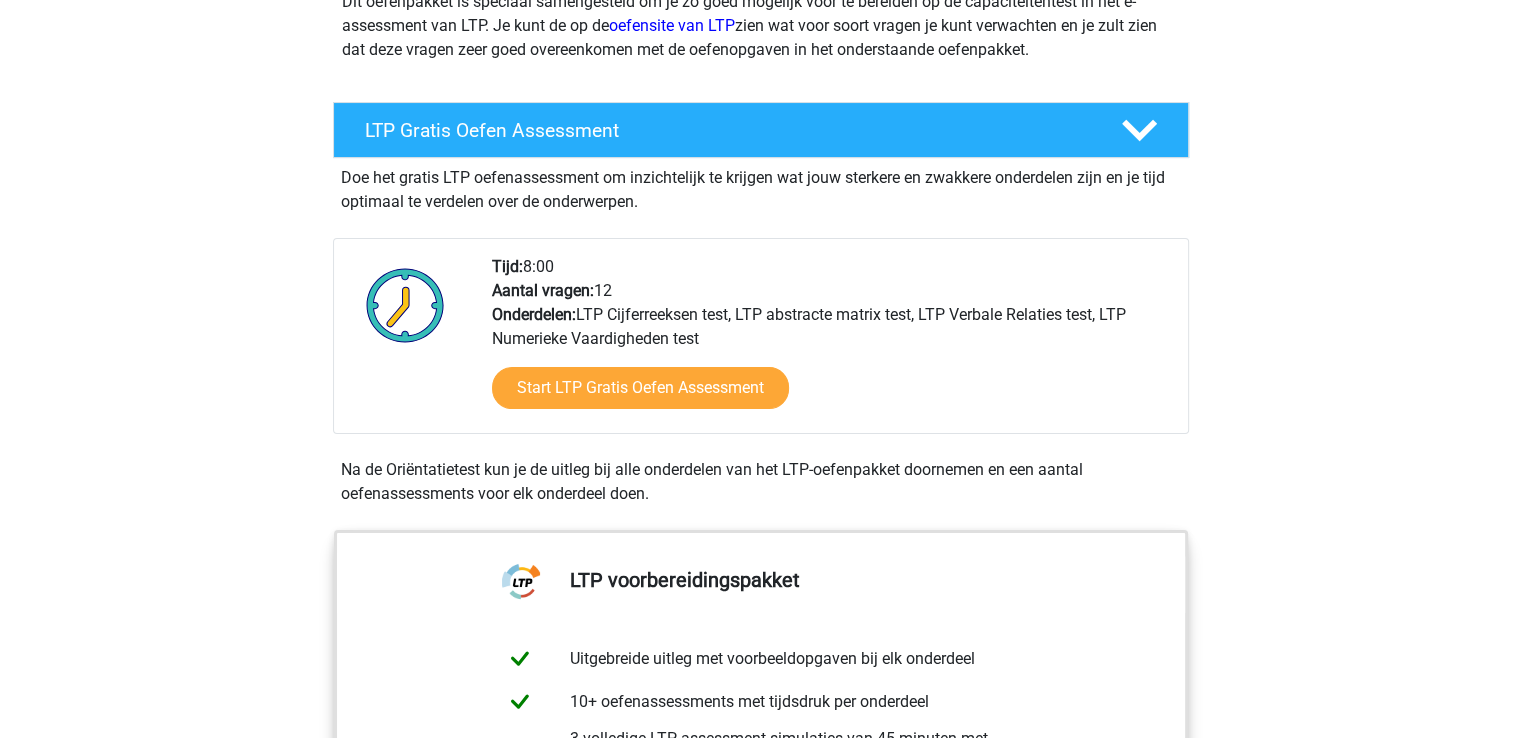 scroll, scrollTop: 300, scrollLeft: 0, axis: vertical 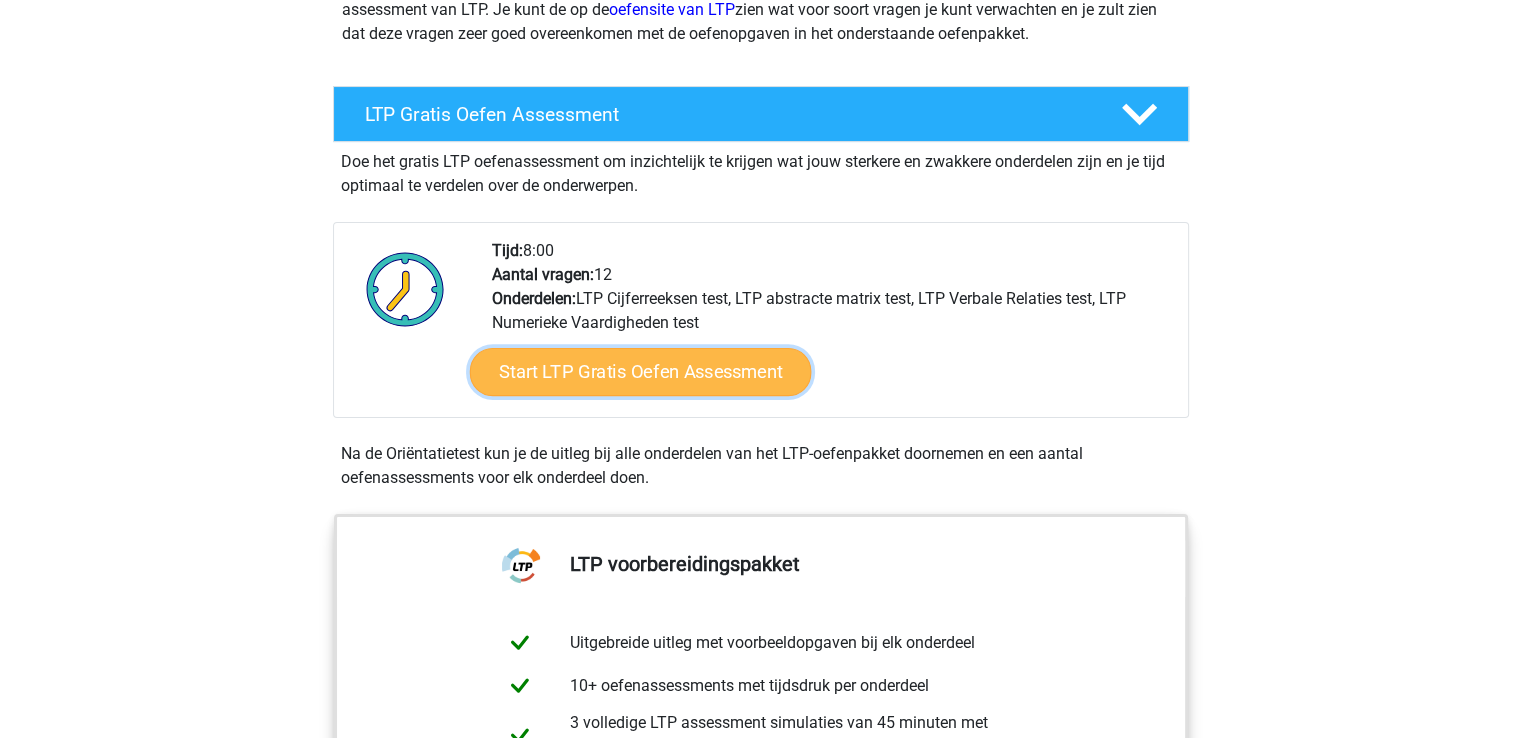 click on "Start LTP Gratis Oefen Assessment" at bounding box center [640, 372] 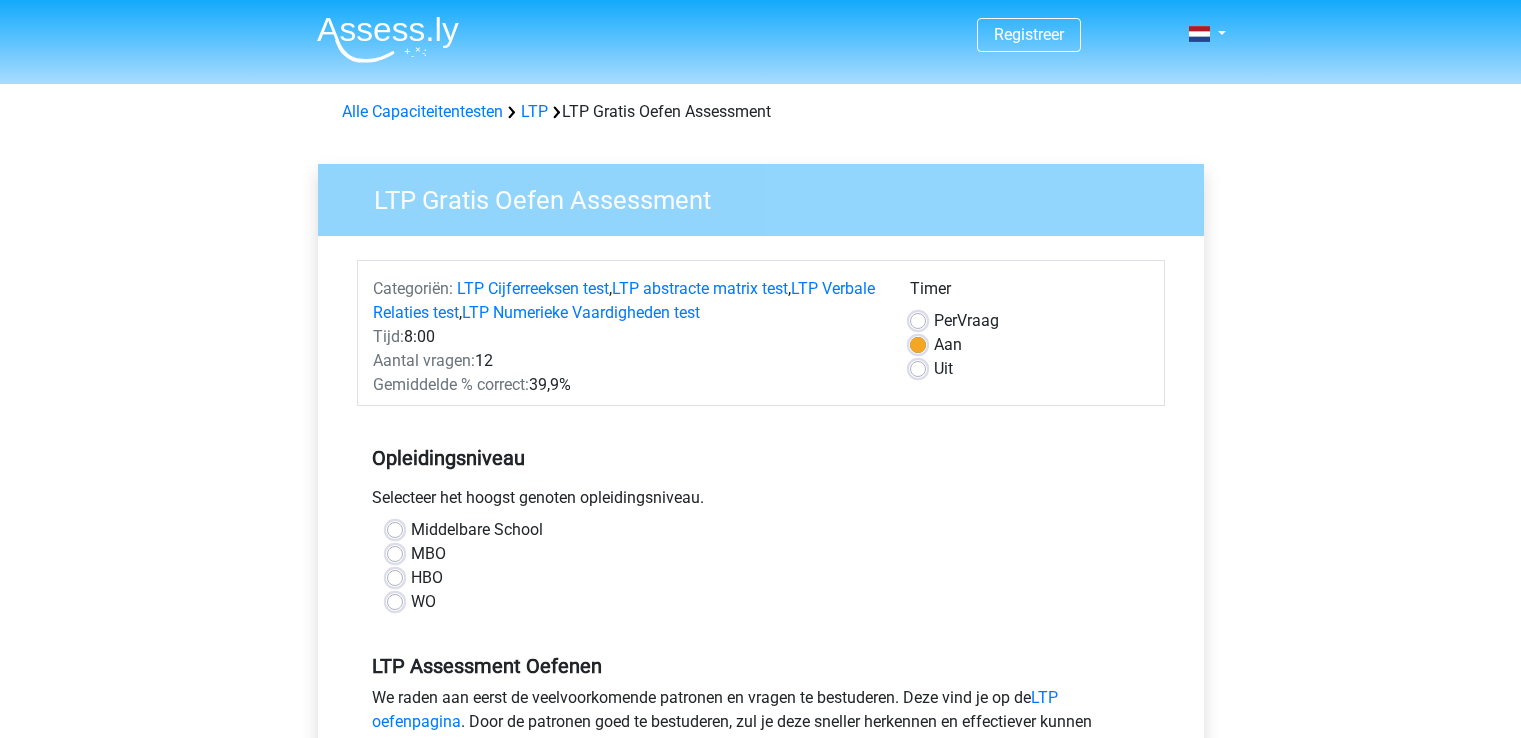 scroll, scrollTop: 0, scrollLeft: 0, axis: both 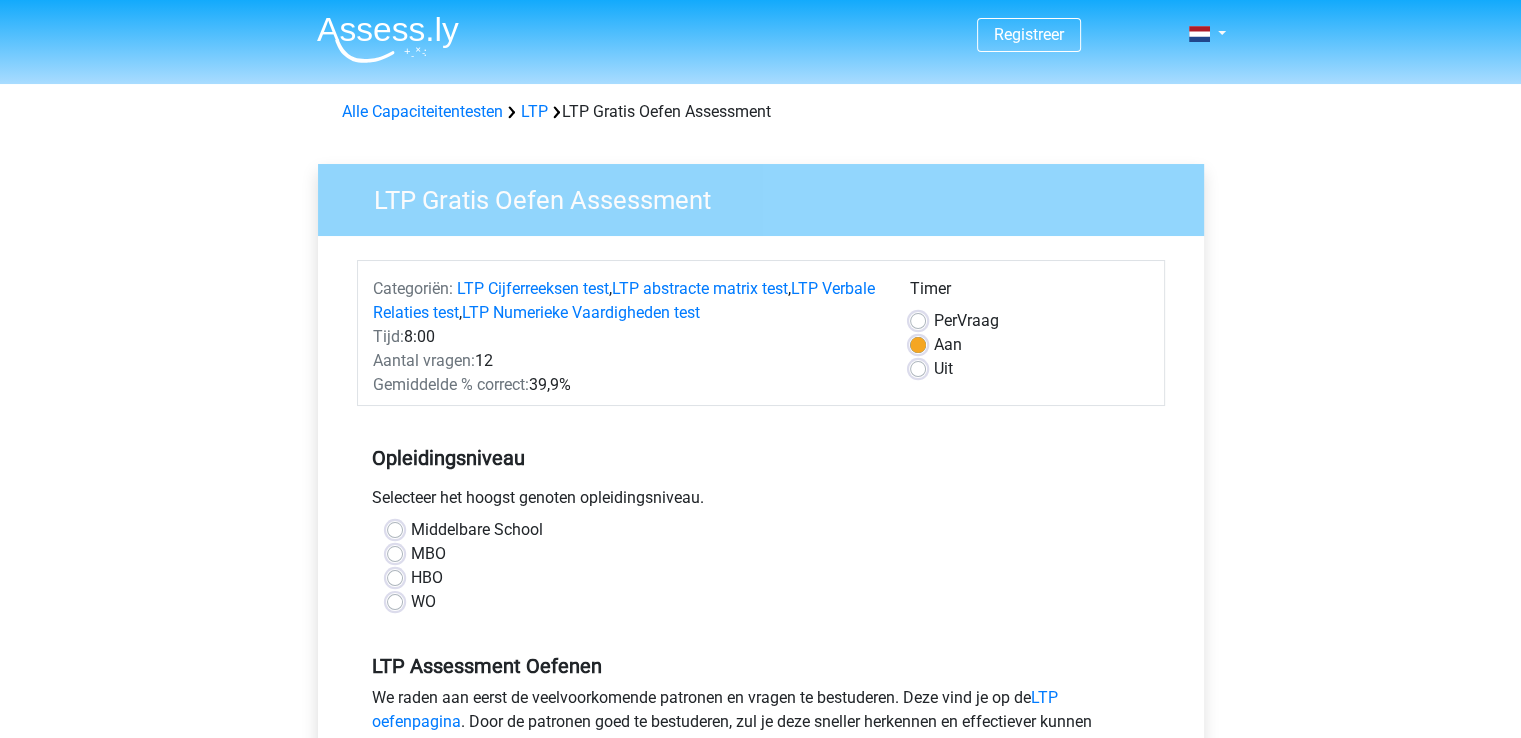 click on "HBO" at bounding box center (761, 578) 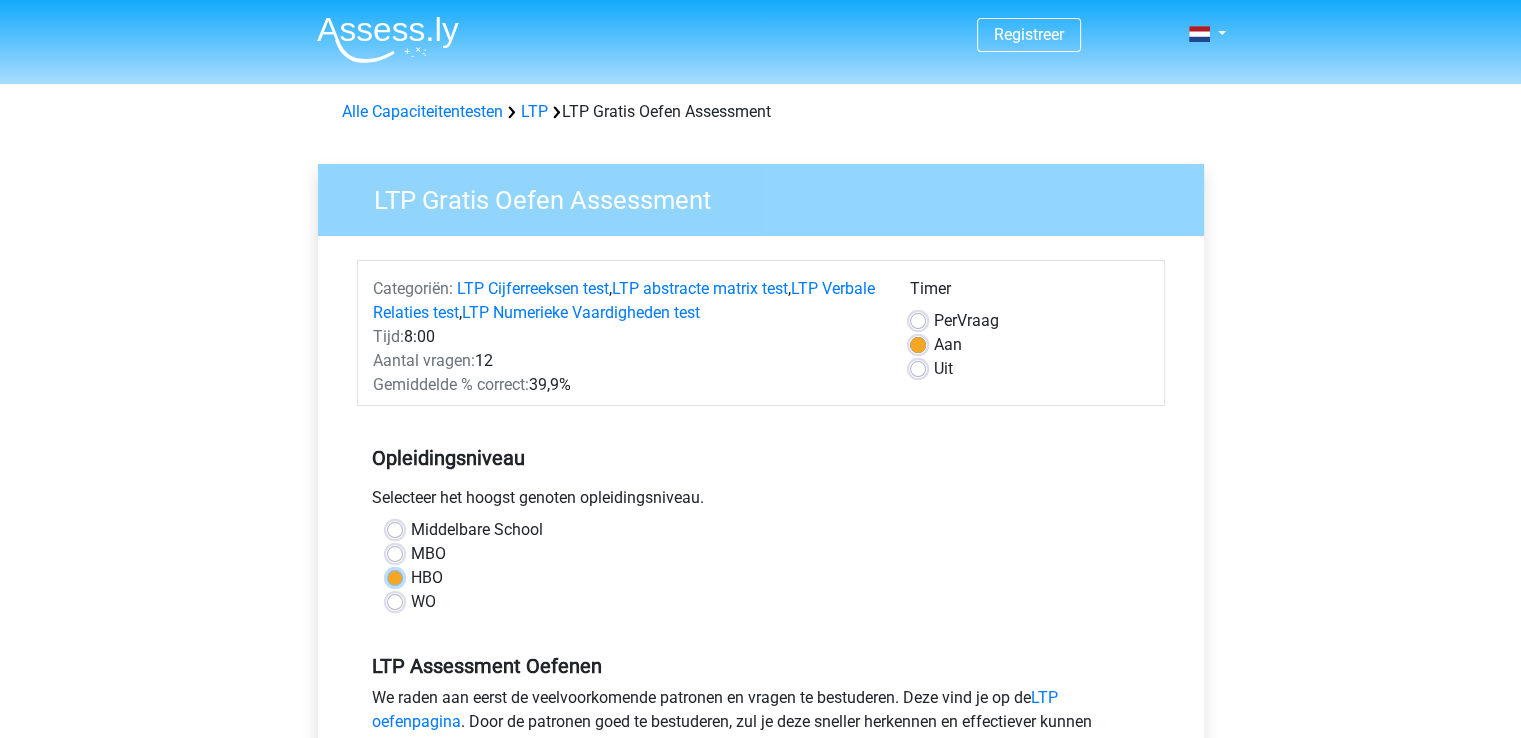 click on "HBO" at bounding box center [395, 576] 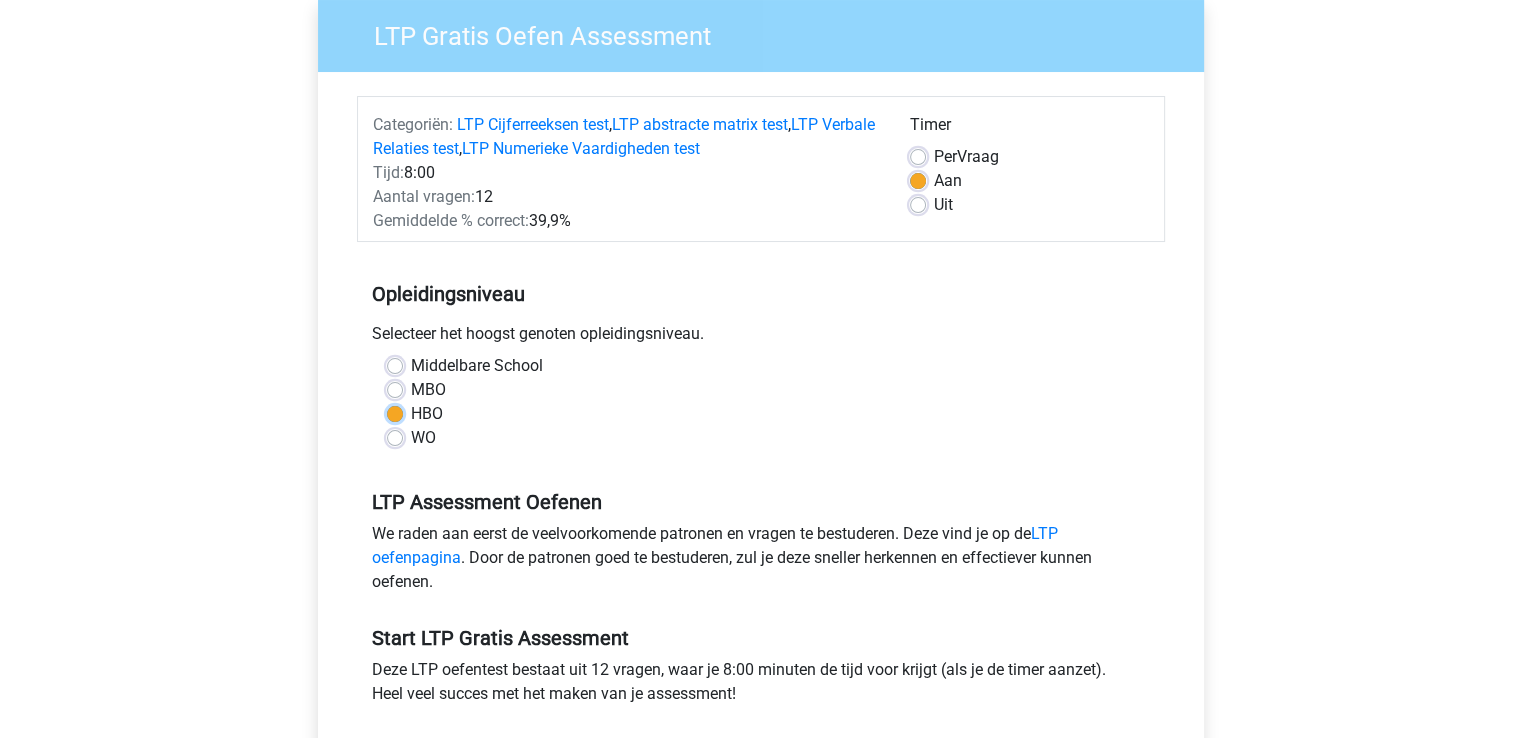 scroll, scrollTop: 400, scrollLeft: 0, axis: vertical 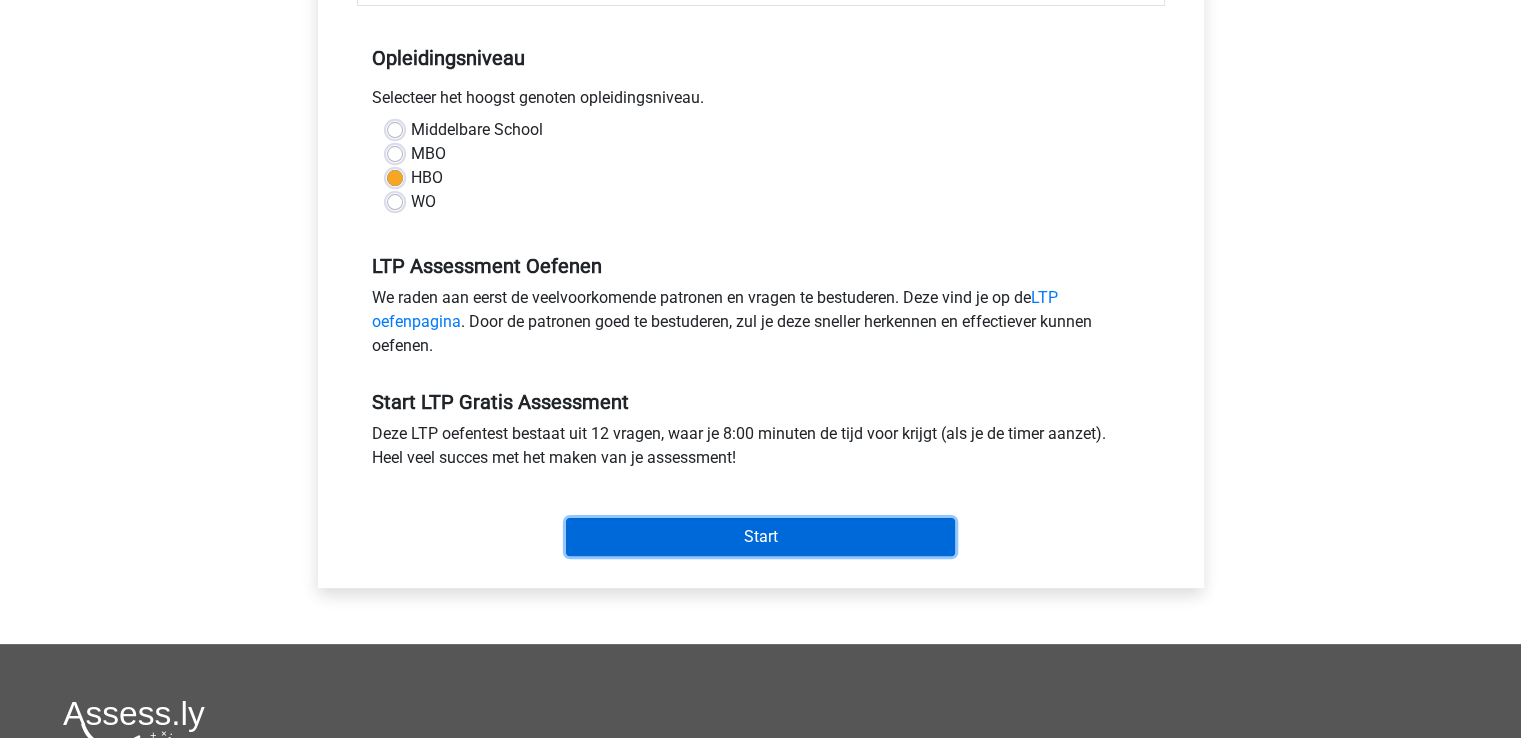 click on "Start" at bounding box center [760, 537] 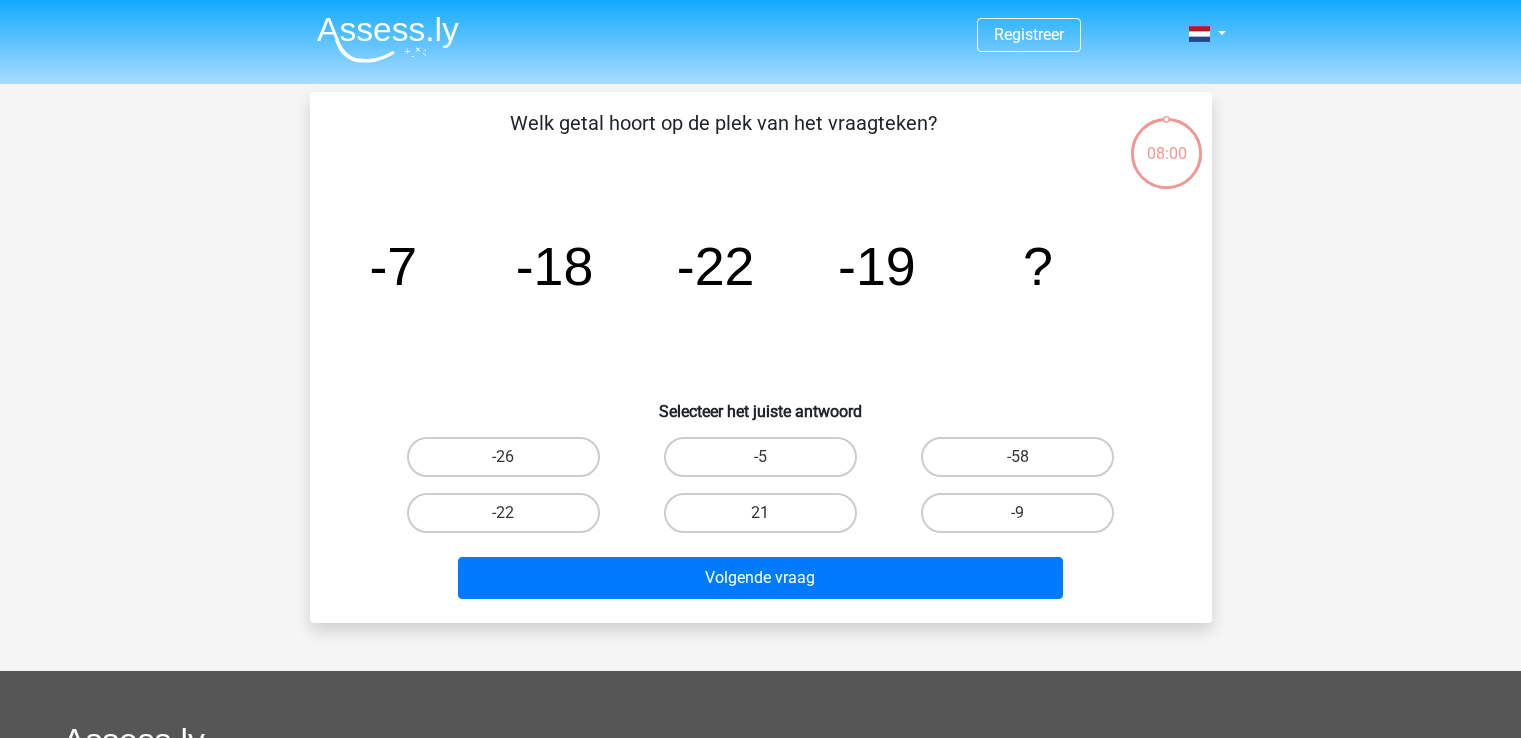 scroll, scrollTop: 0, scrollLeft: 0, axis: both 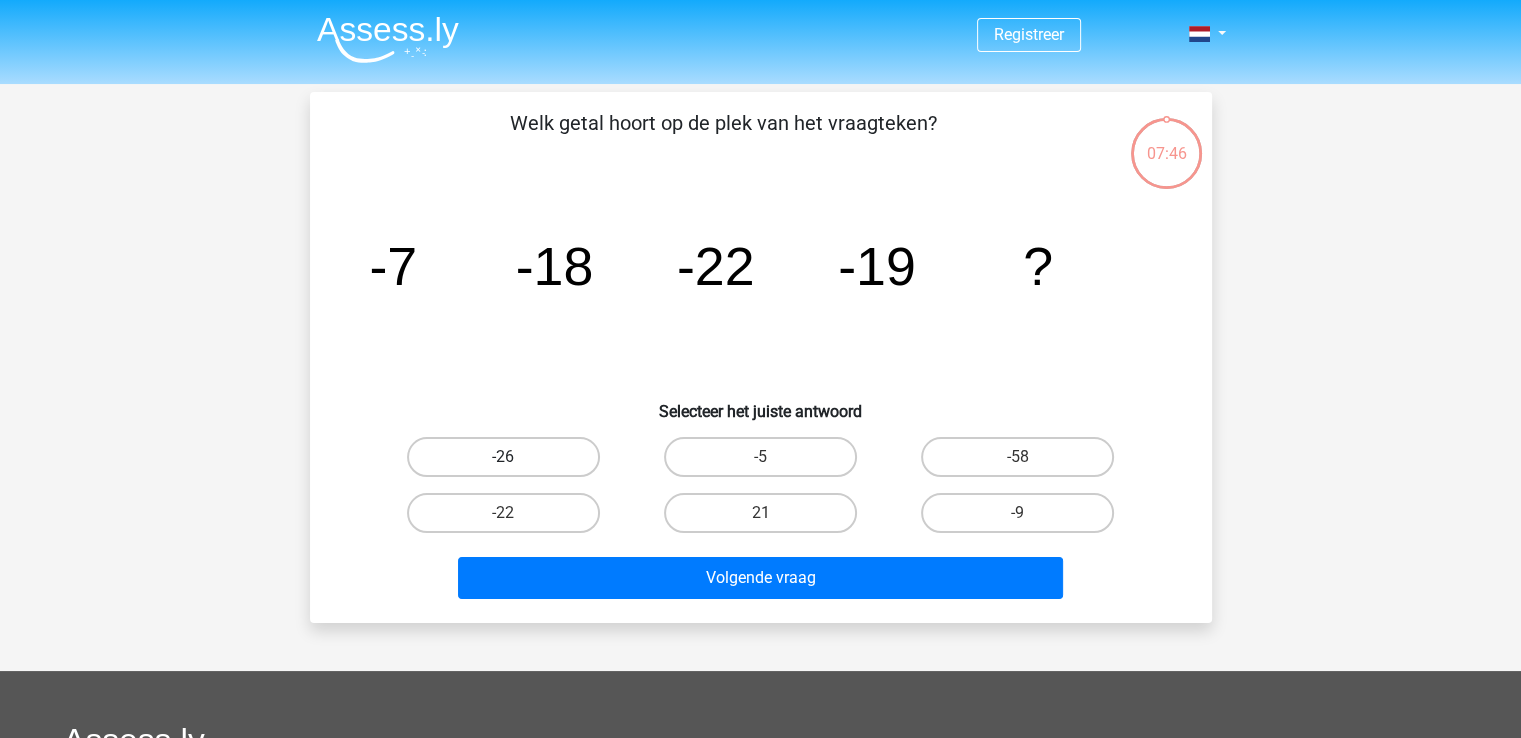 click on "-26" at bounding box center (503, 457) 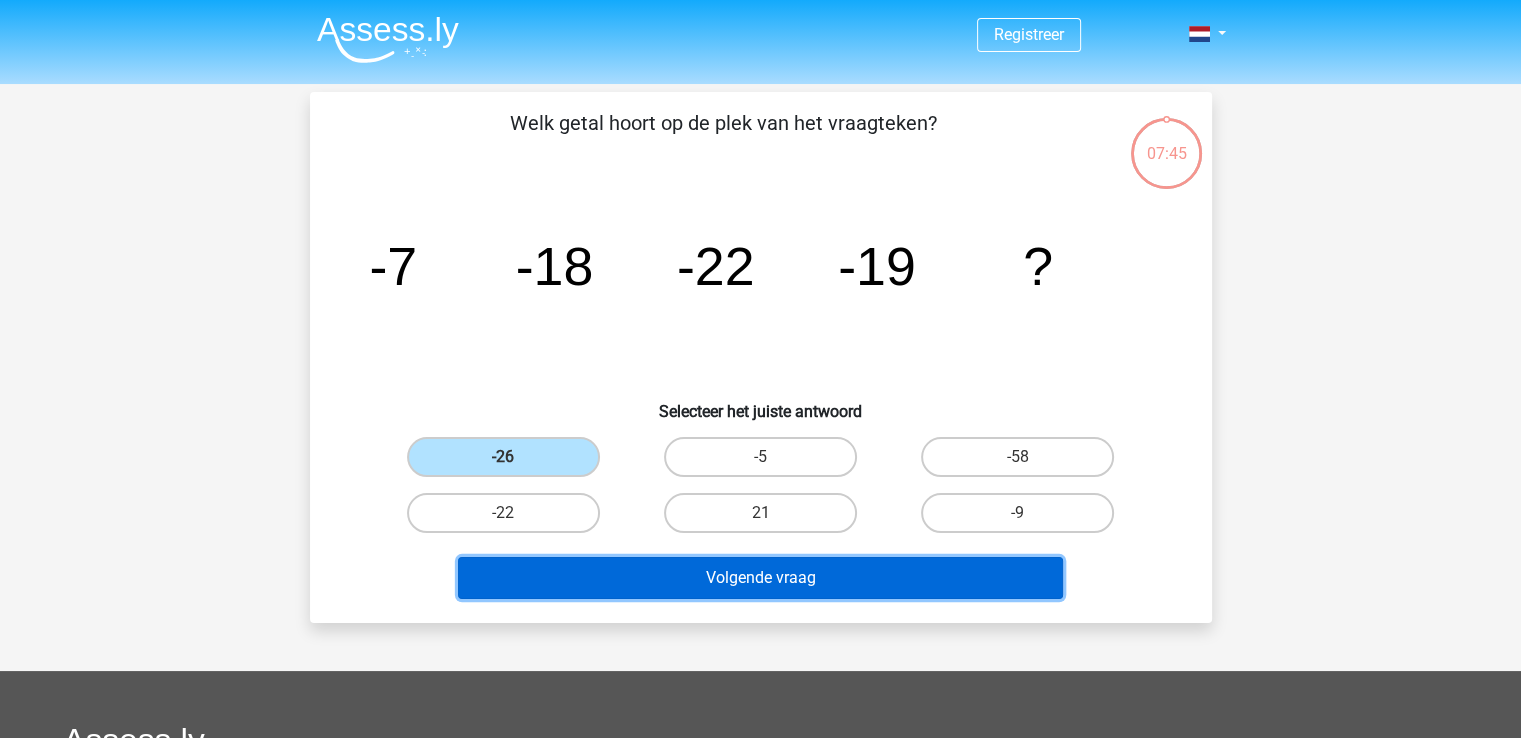 click on "Volgende vraag" at bounding box center (760, 578) 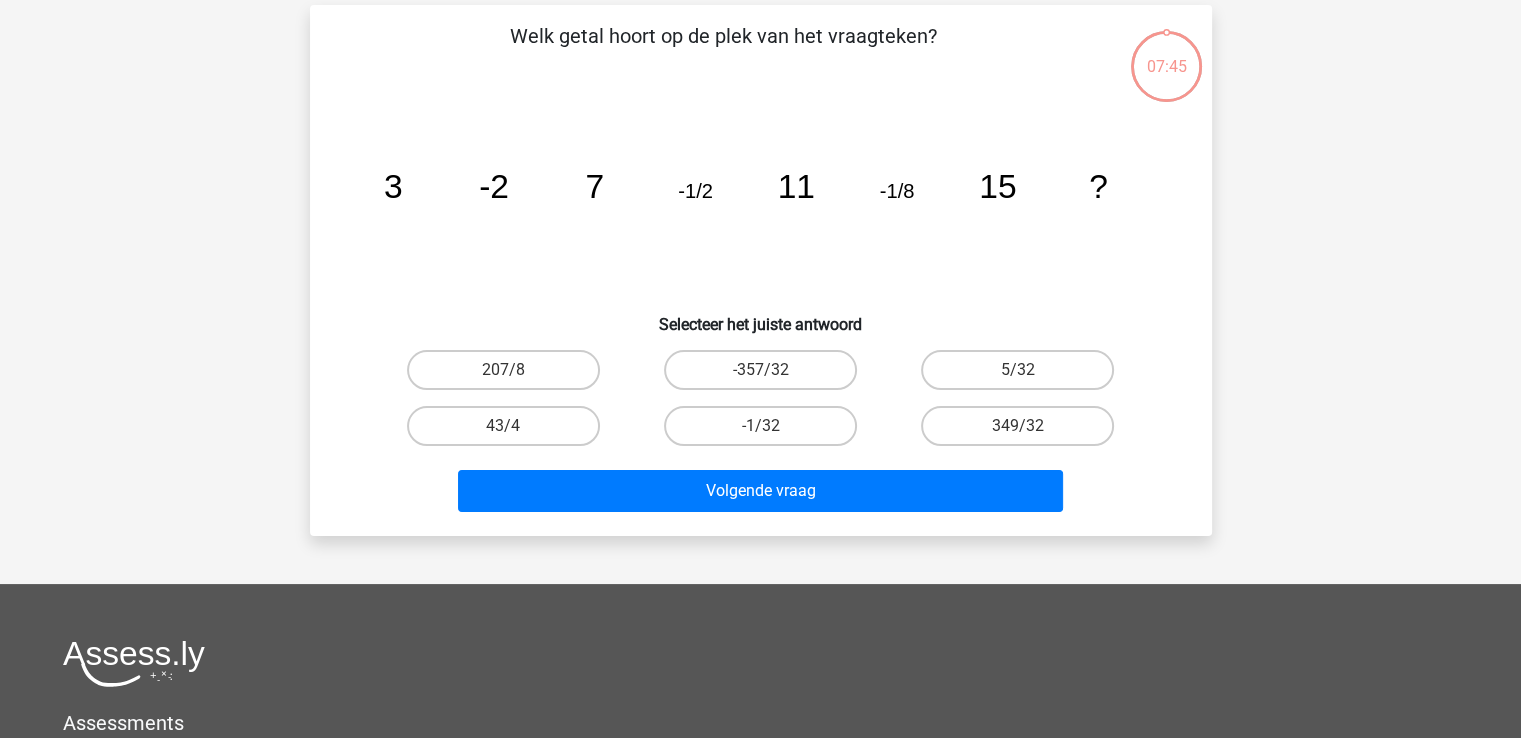 scroll, scrollTop: 92, scrollLeft: 0, axis: vertical 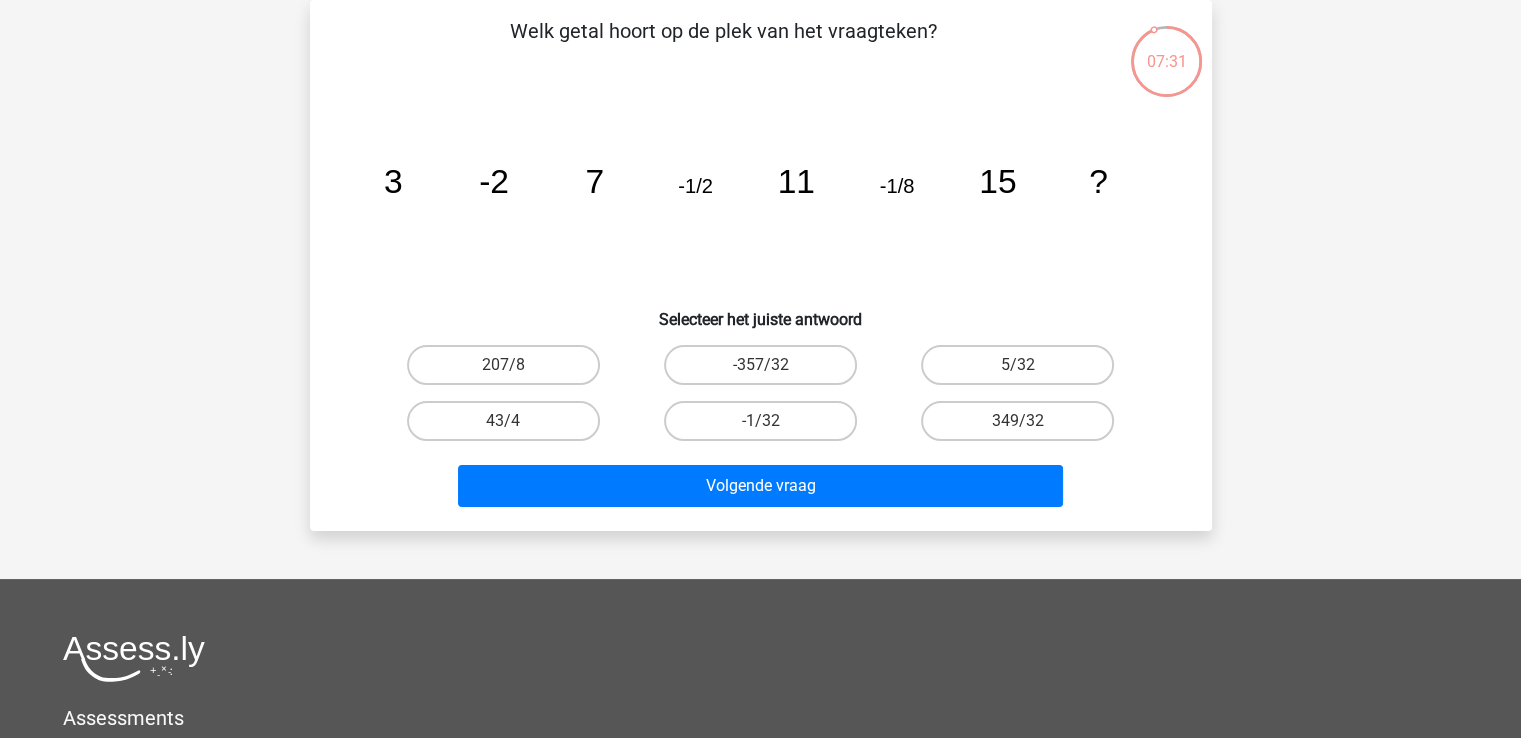 click on "-1/32" at bounding box center (766, 427) 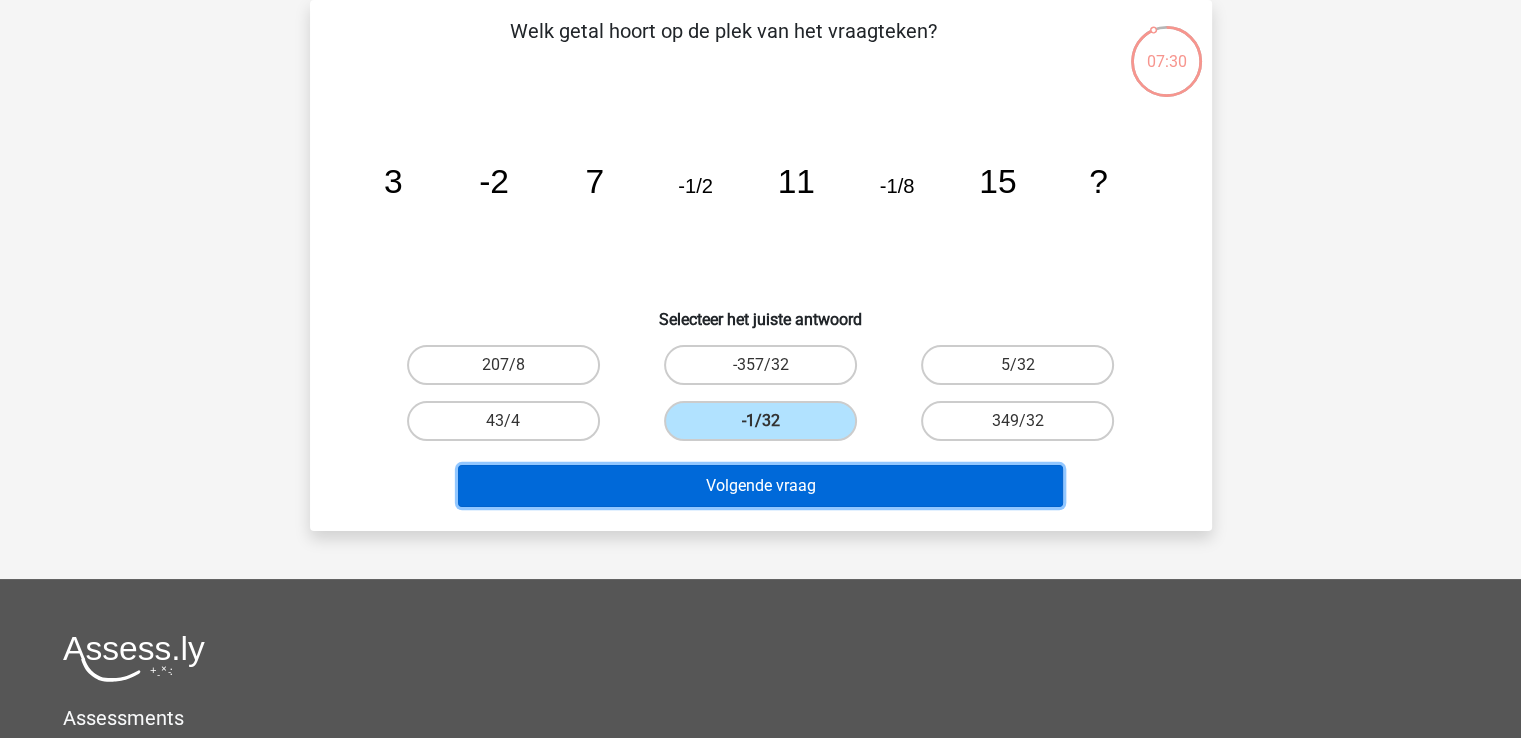 click on "Volgende vraag" at bounding box center [760, 486] 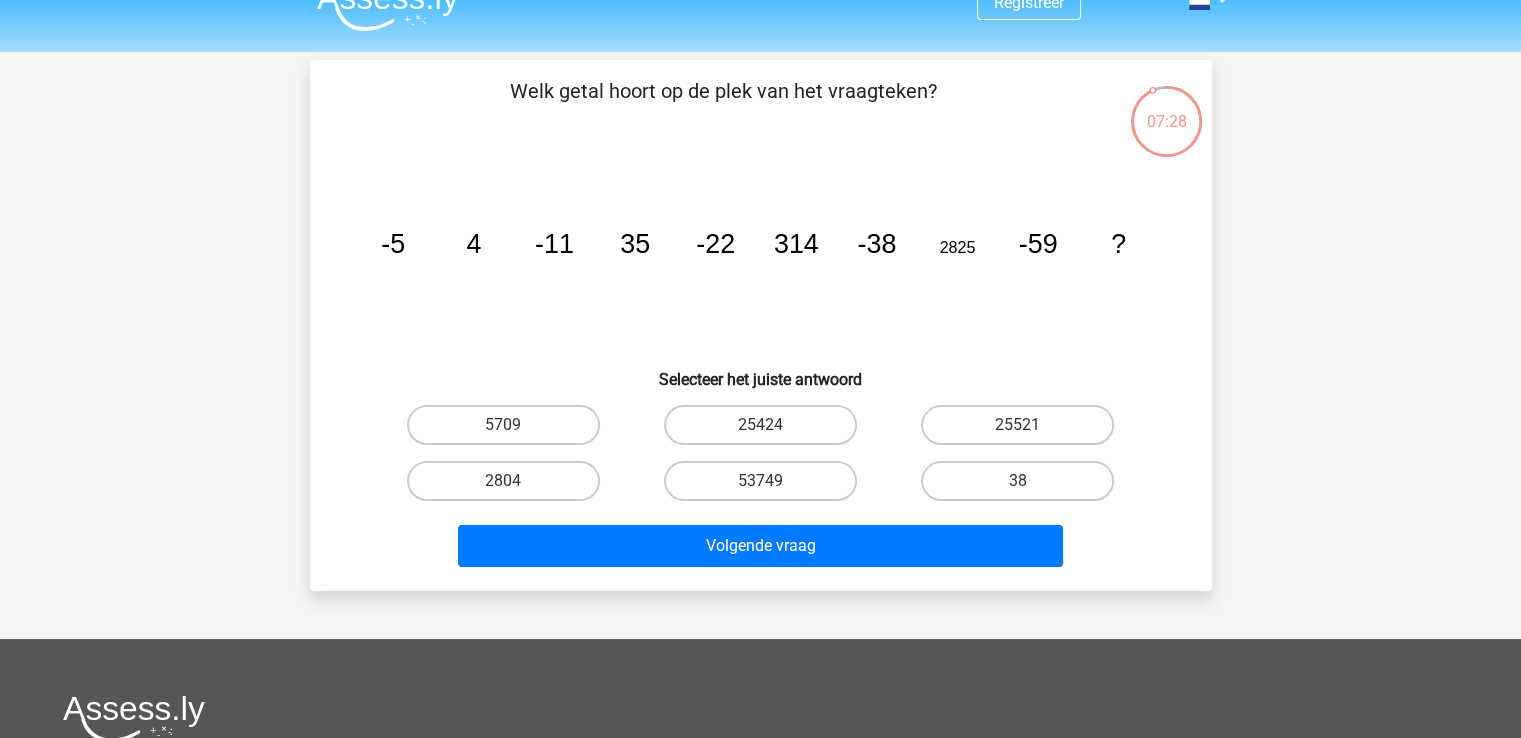 scroll, scrollTop: 0, scrollLeft: 0, axis: both 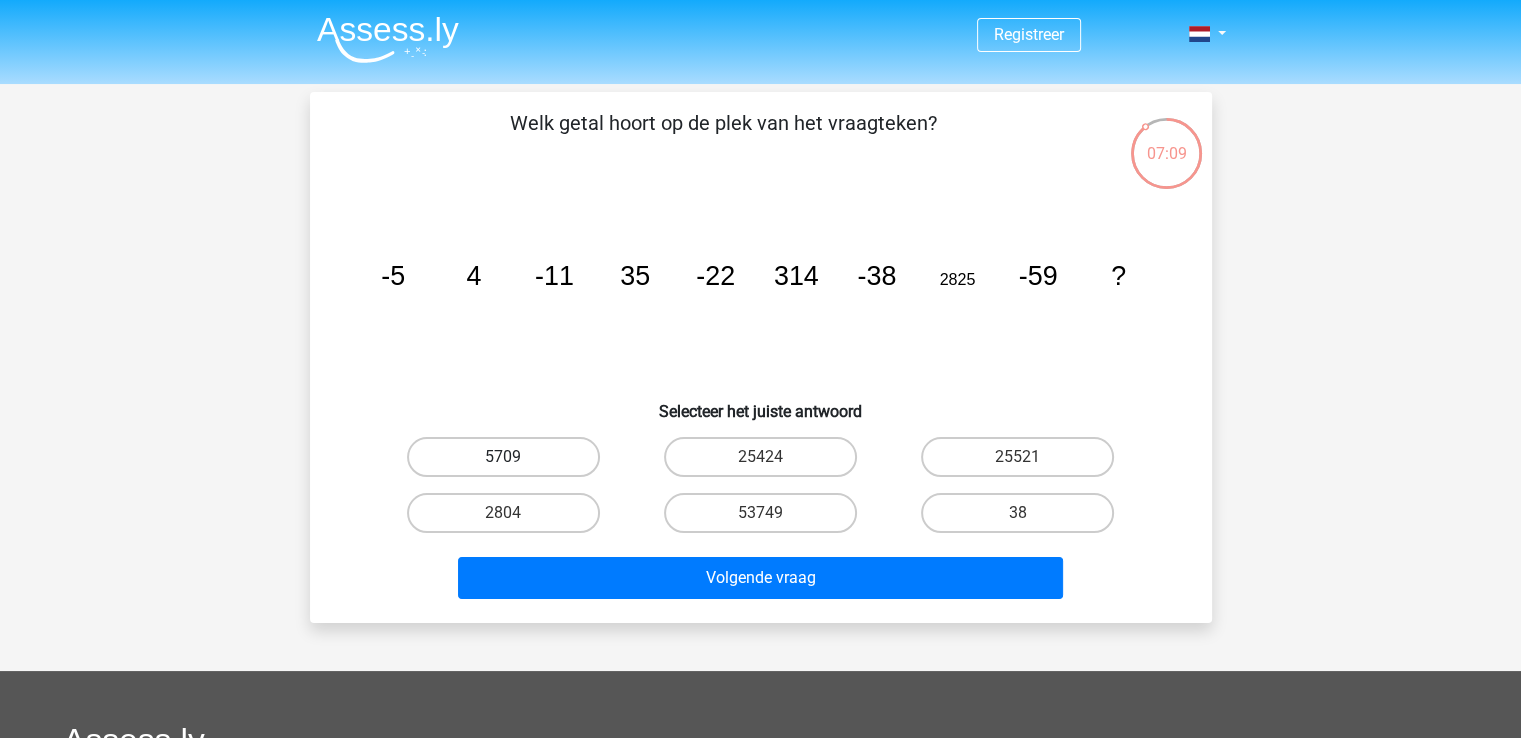 click on "5709" at bounding box center (503, 457) 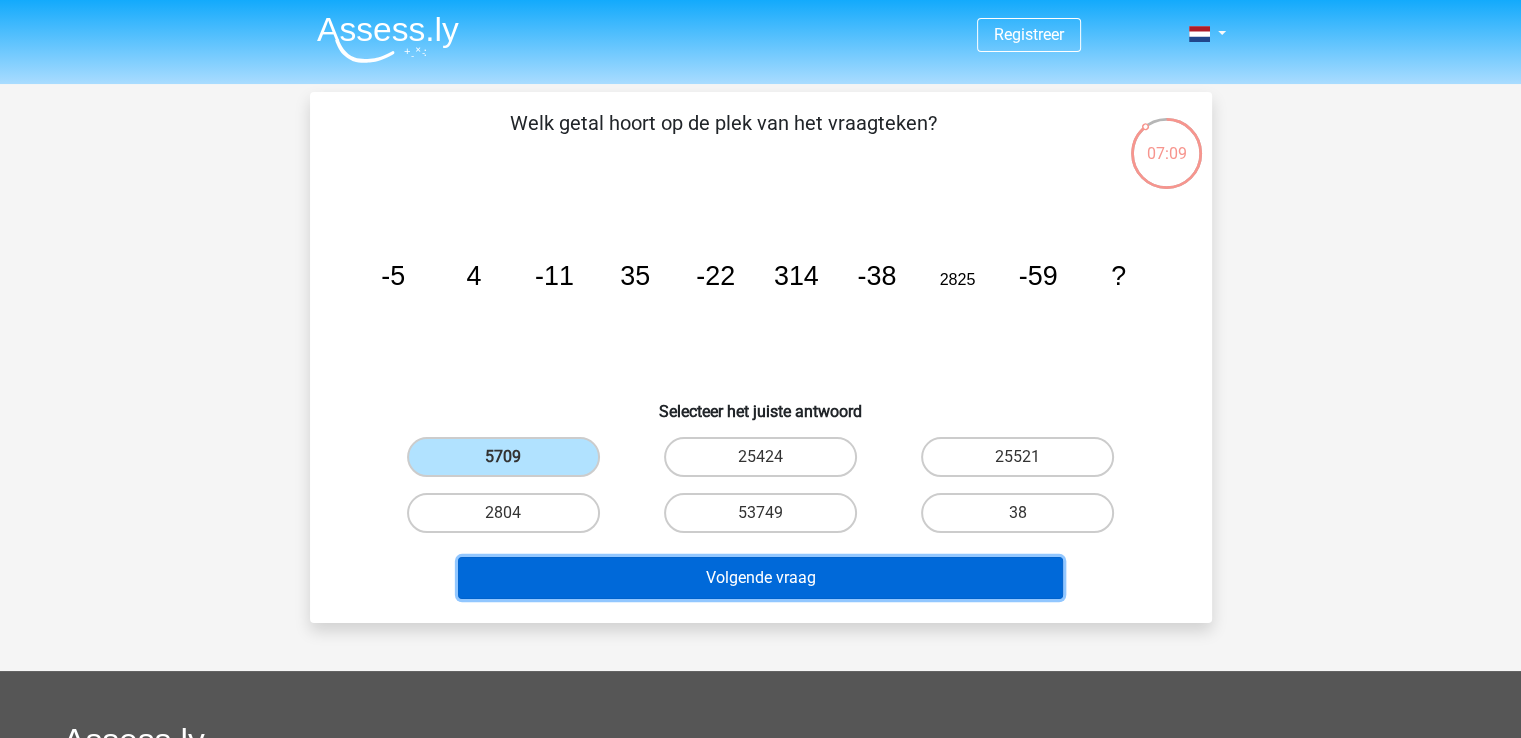 click on "Volgende vraag" at bounding box center [760, 578] 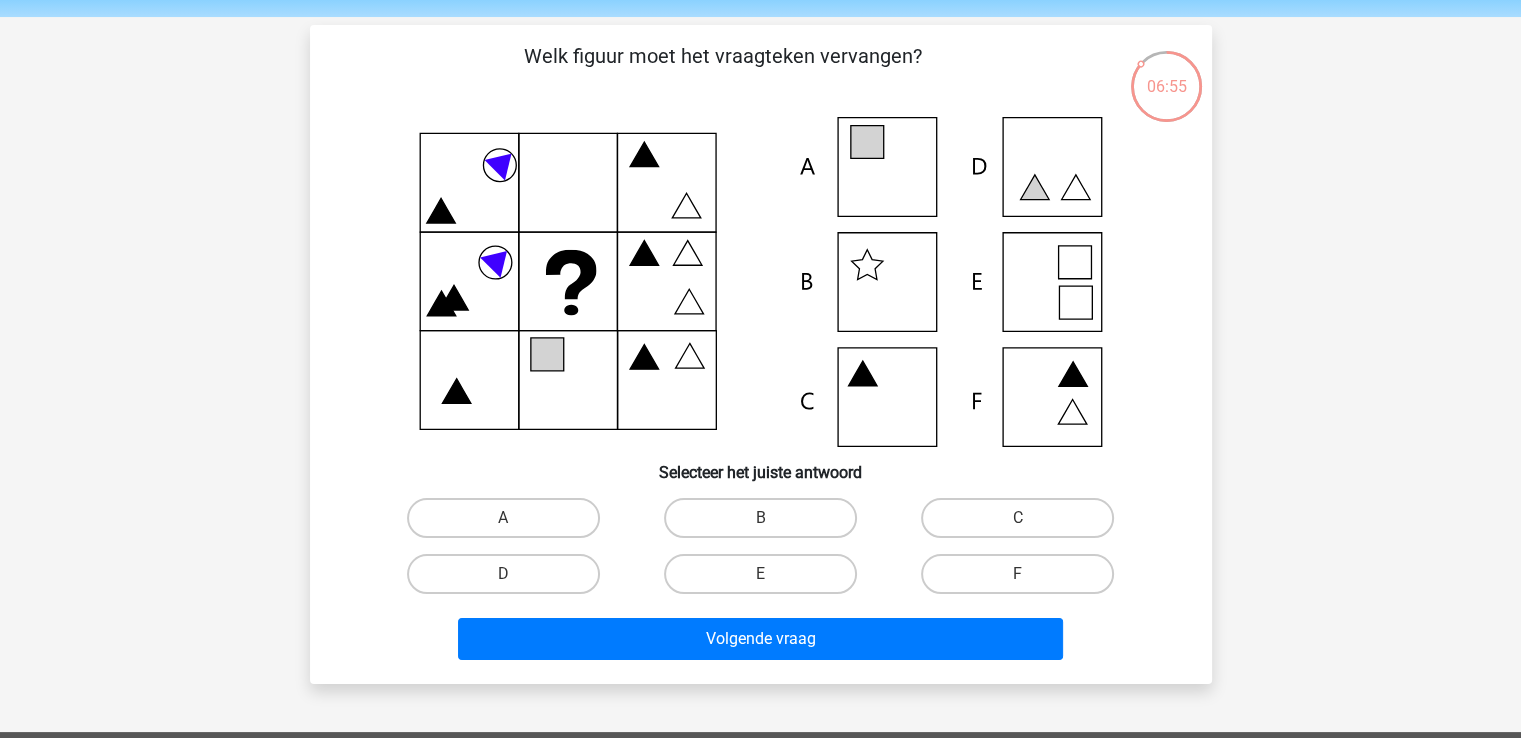 scroll, scrollTop: 100, scrollLeft: 0, axis: vertical 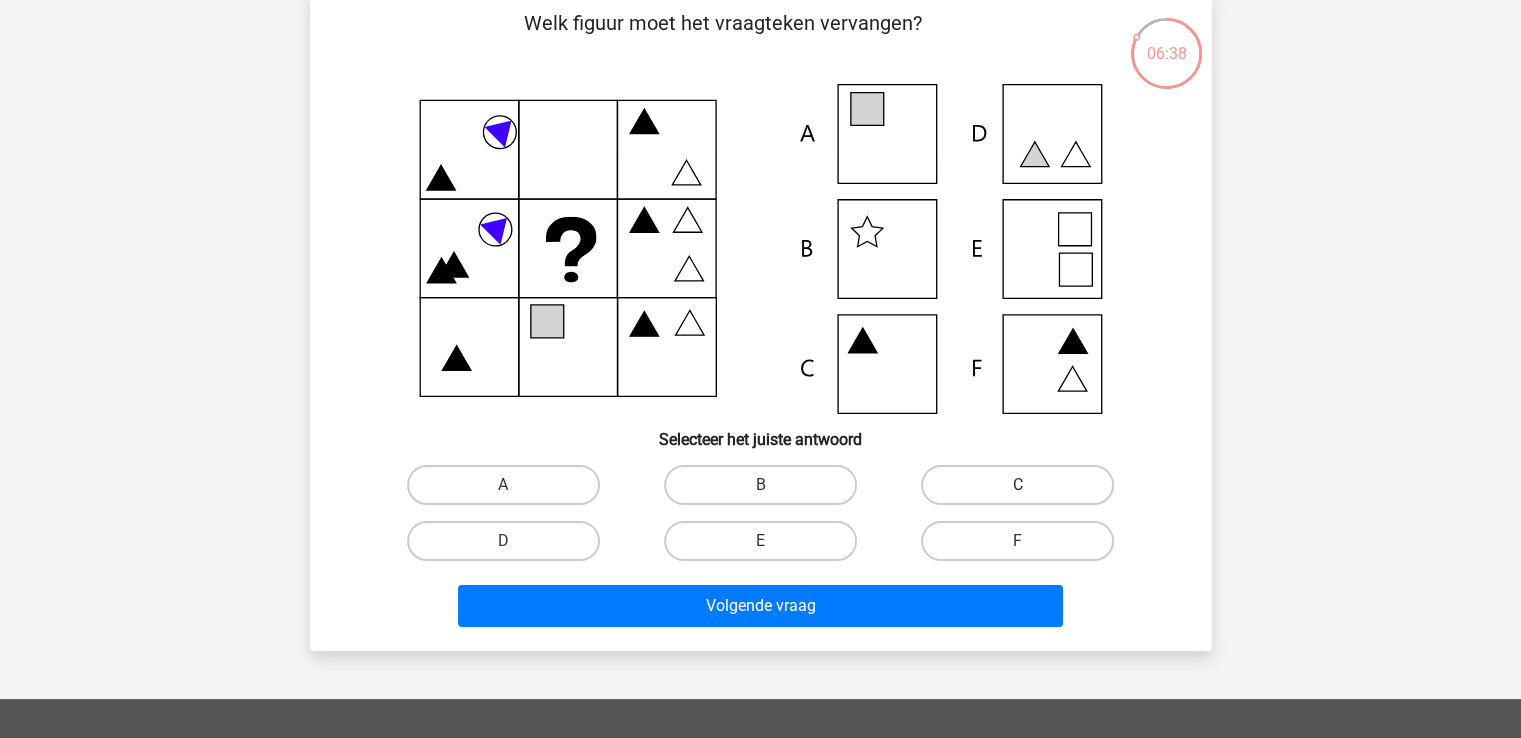 click on "C" at bounding box center (1017, 485) 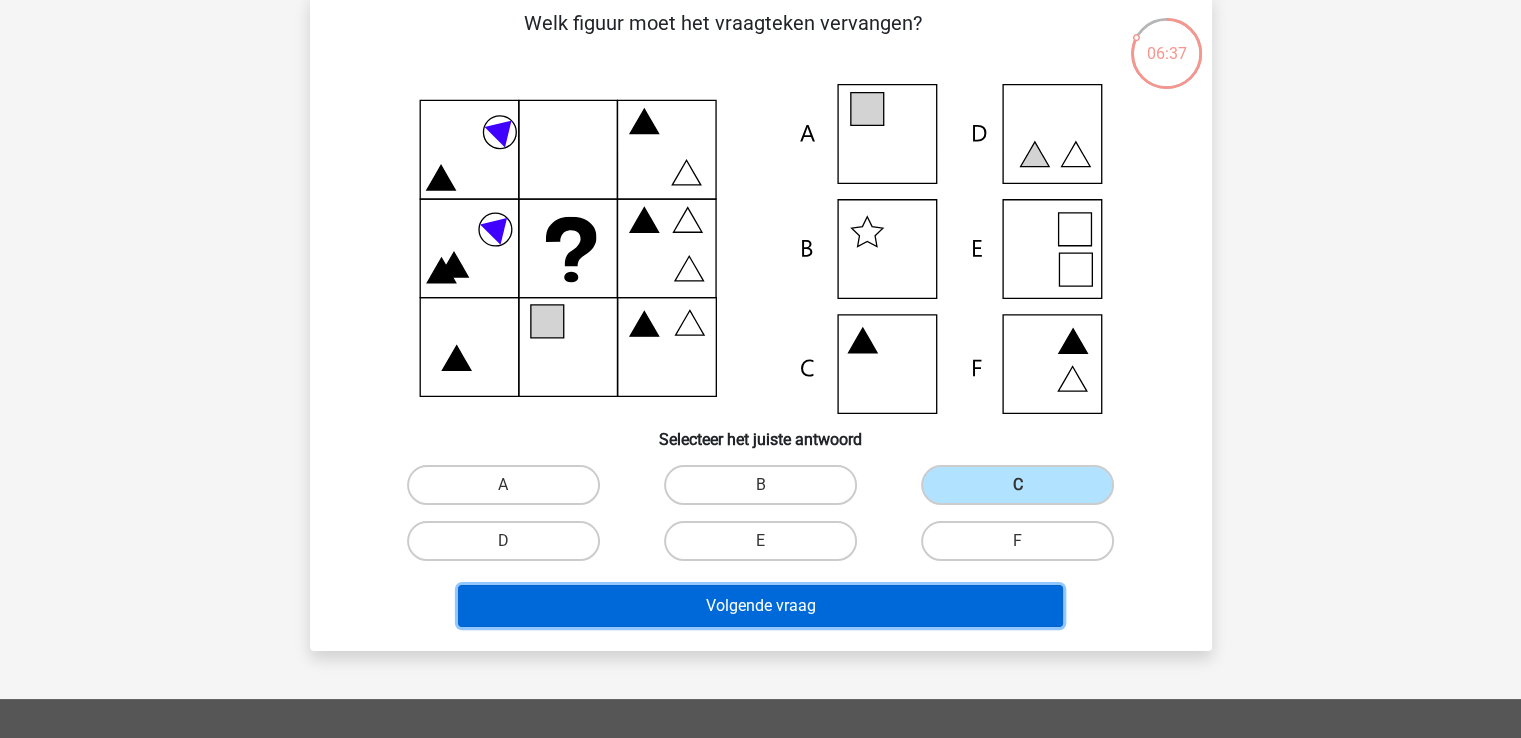 click on "Volgende vraag" at bounding box center [760, 606] 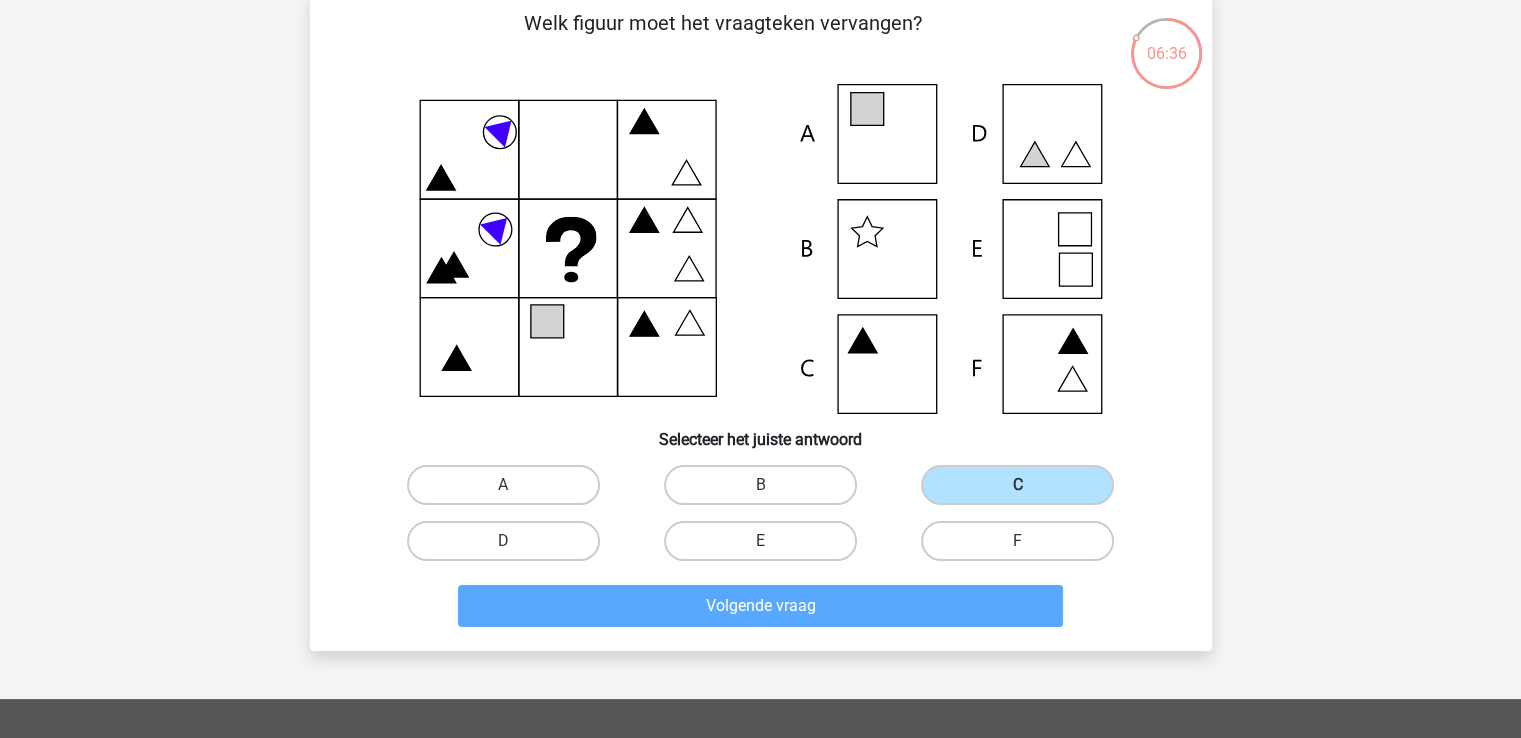 scroll, scrollTop: 92, scrollLeft: 0, axis: vertical 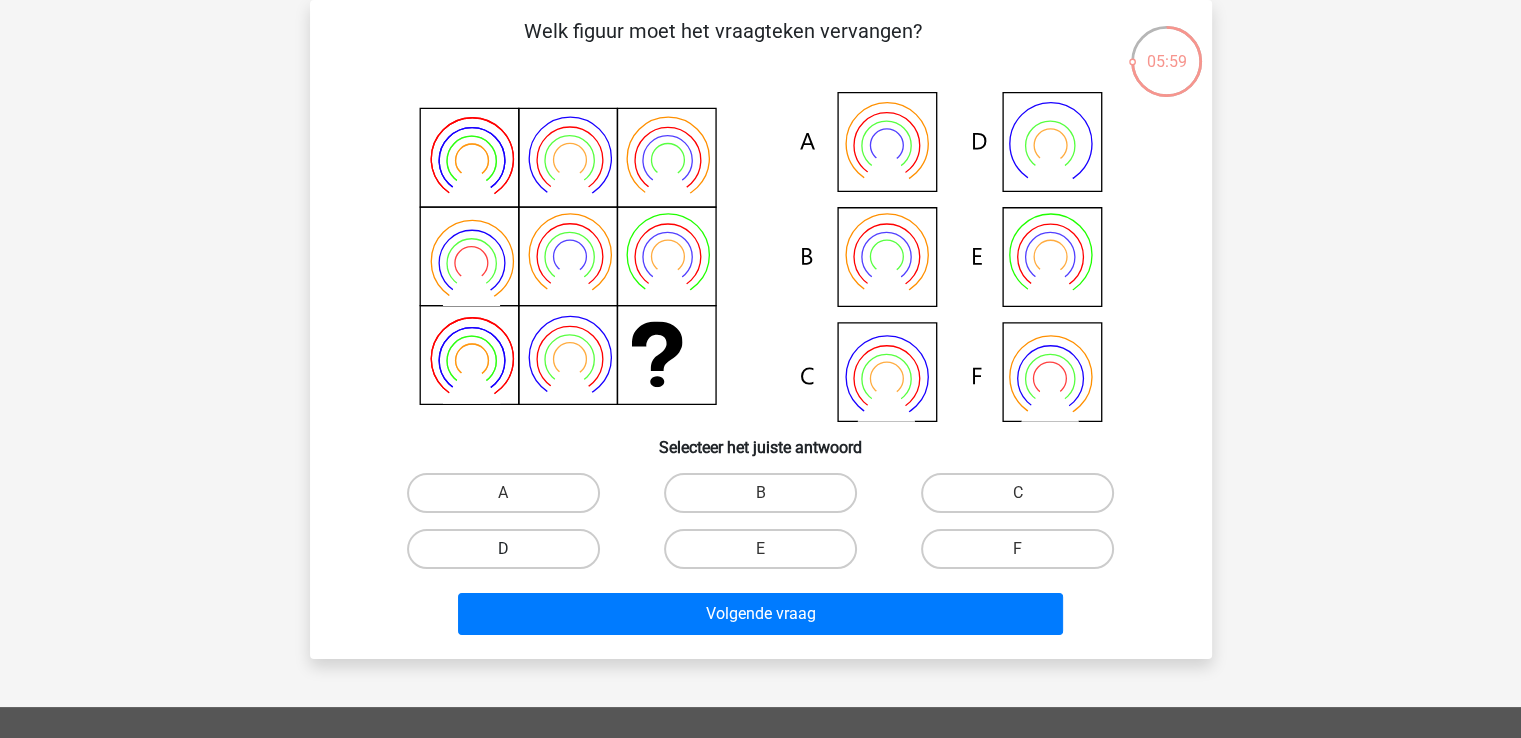click on "D" at bounding box center [503, 549] 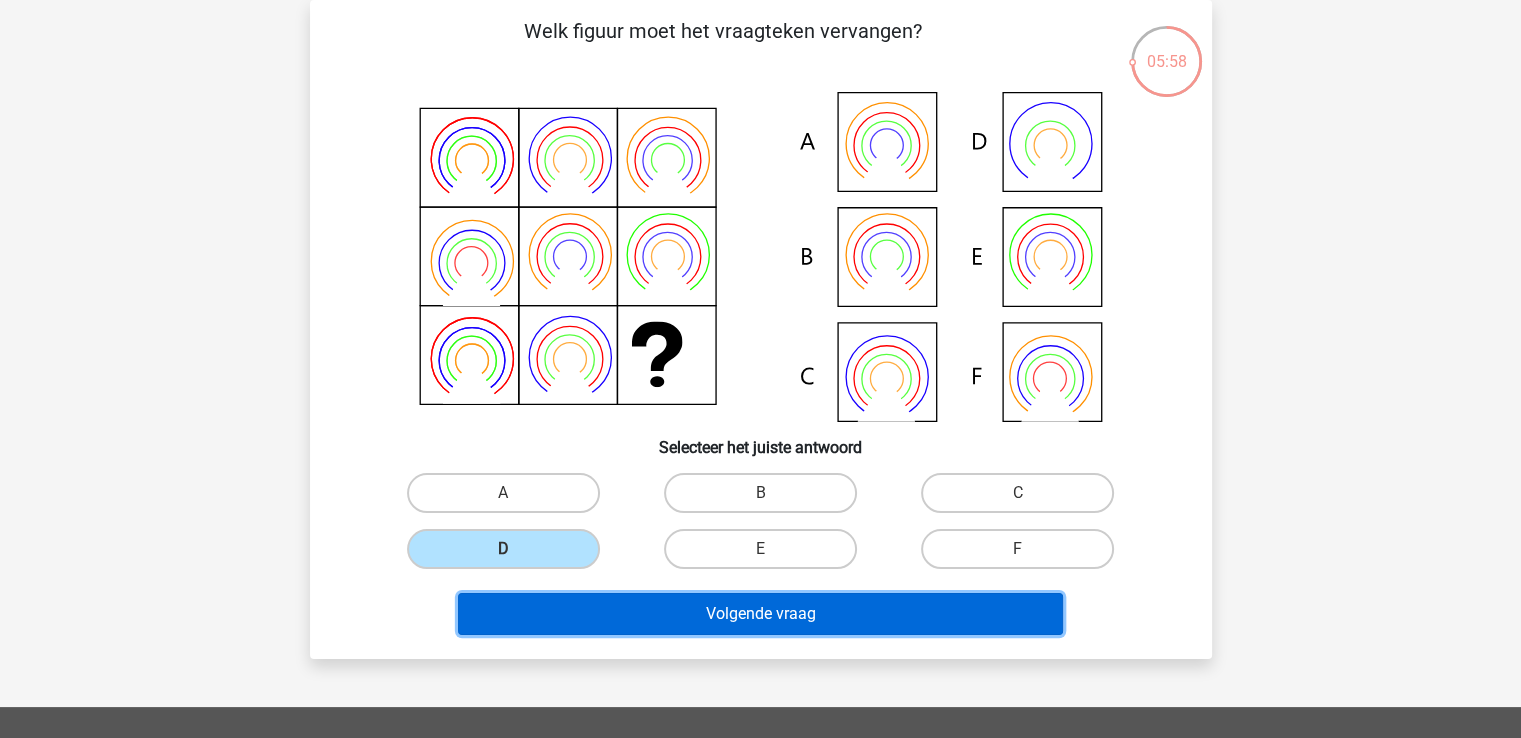 click on "Volgende vraag" at bounding box center (760, 614) 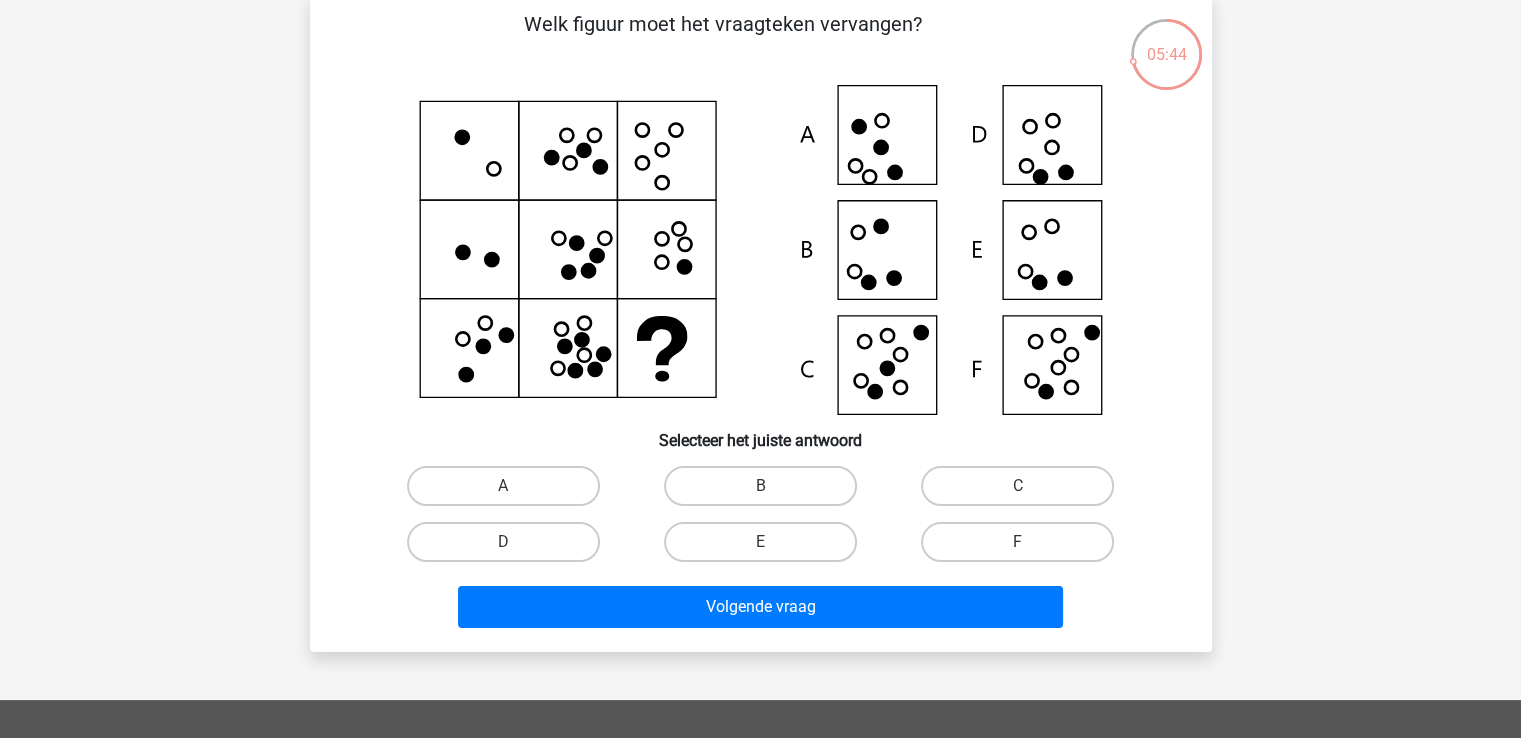 scroll, scrollTop: 100, scrollLeft: 0, axis: vertical 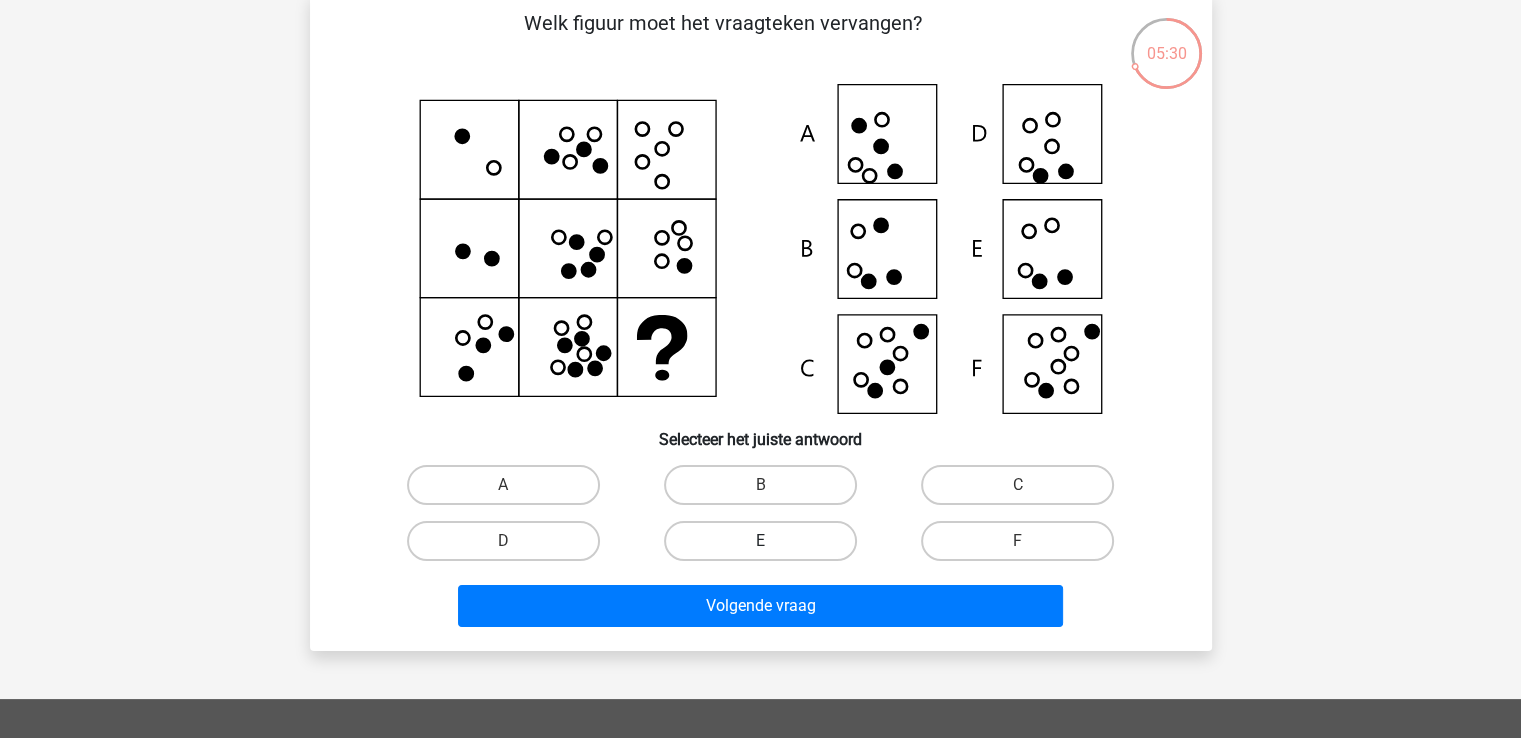 click on "E" at bounding box center (760, 541) 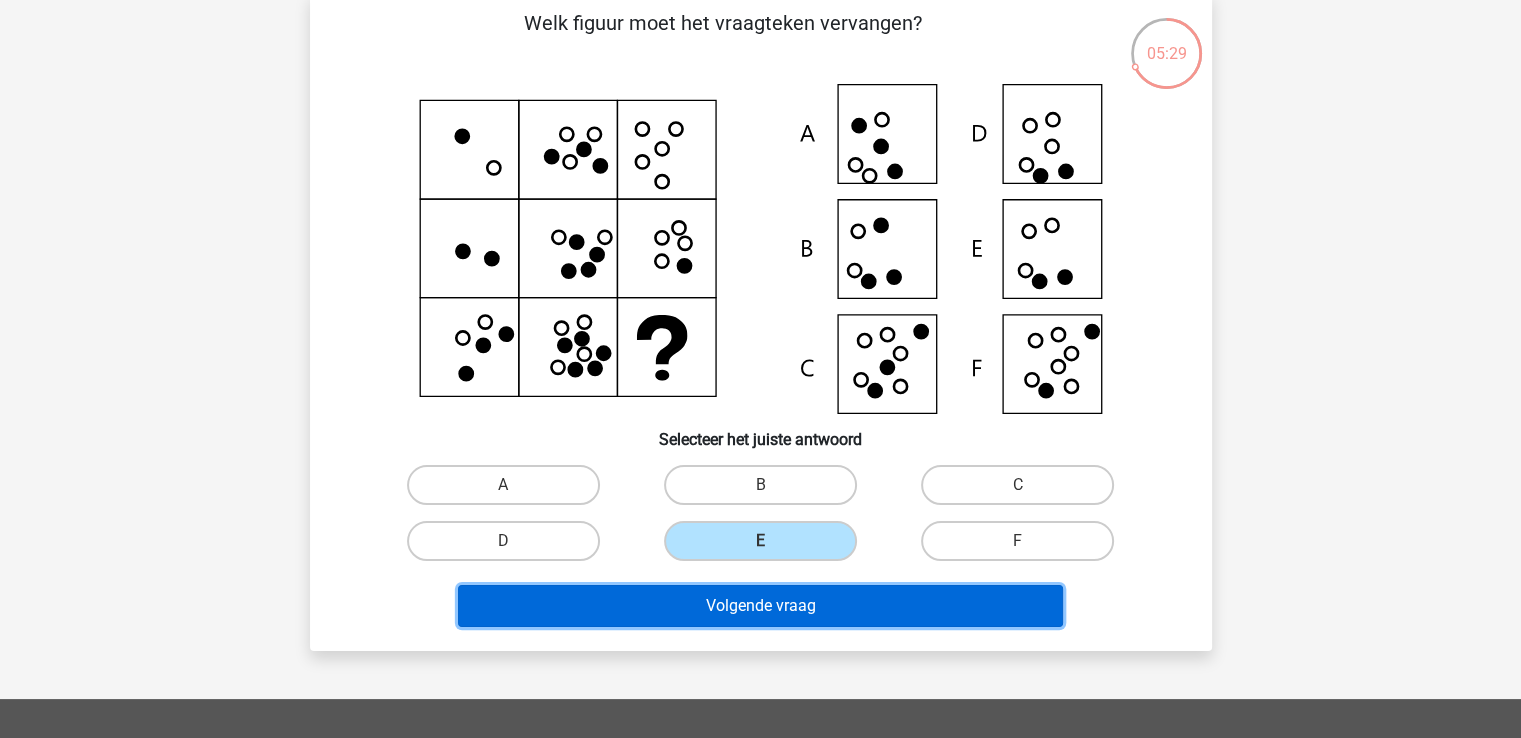 click on "Volgende vraag" at bounding box center [760, 606] 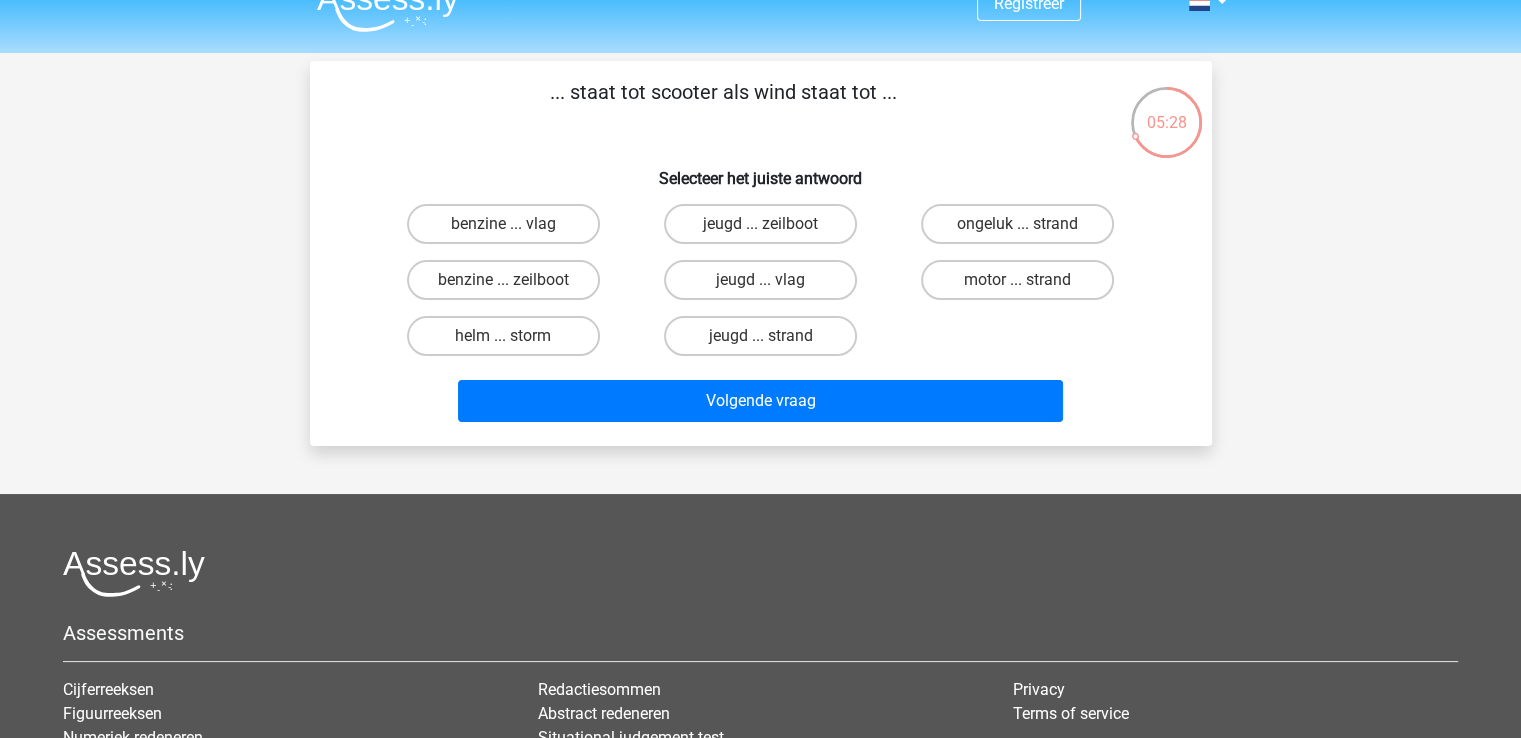 scroll, scrollTop: 0, scrollLeft: 0, axis: both 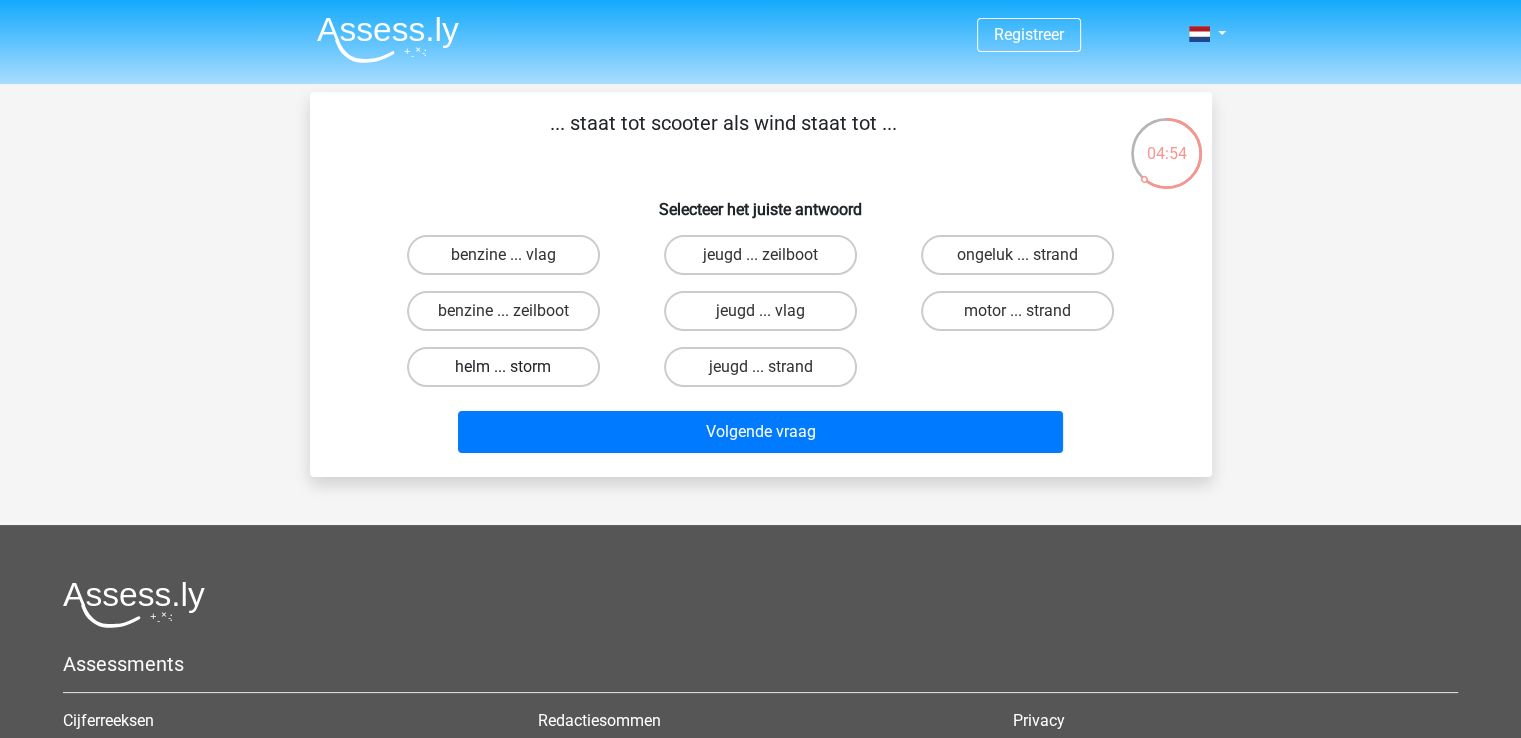 click on "helm ... storm" at bounding box center (503, 367) 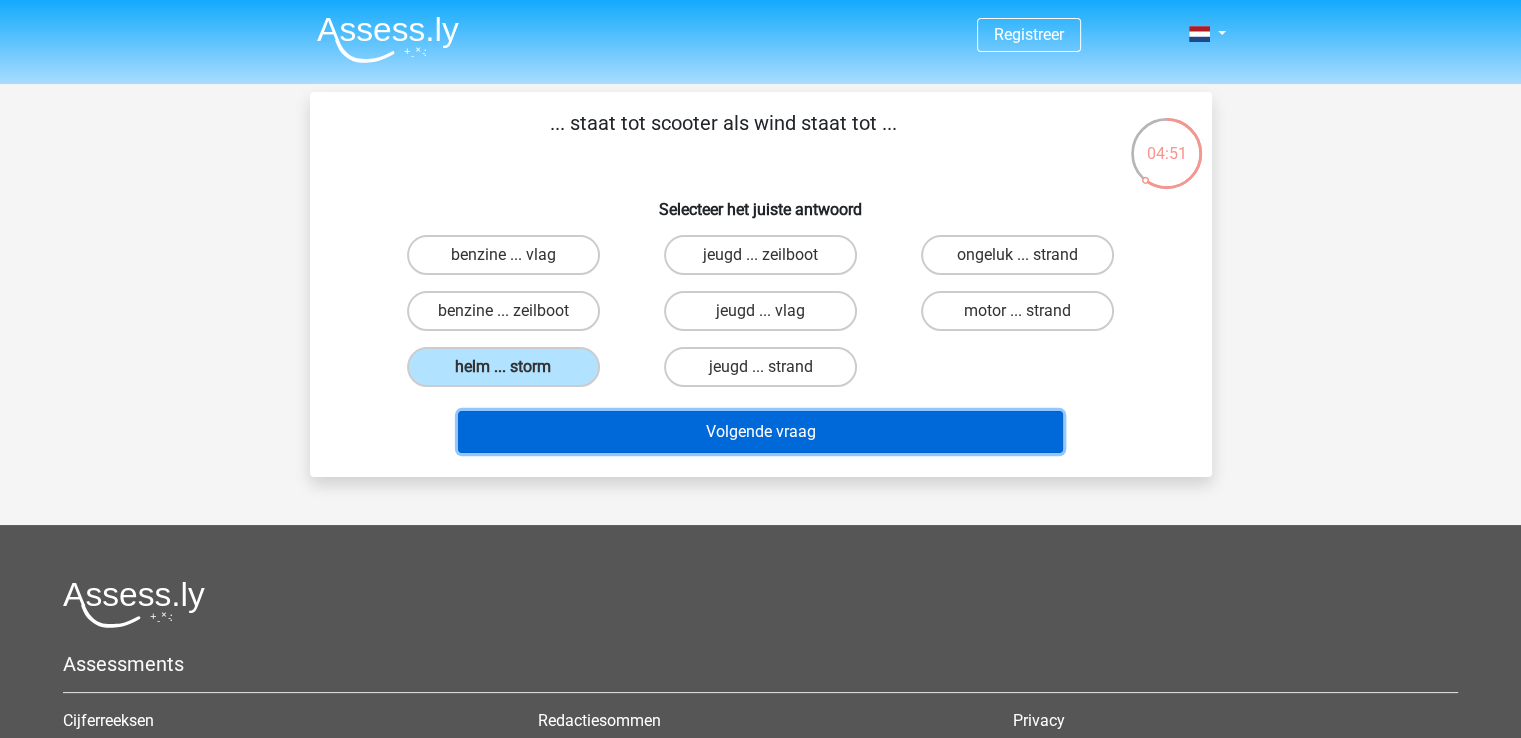 click on "Volgende vraag" at bounding box center (760, 432) 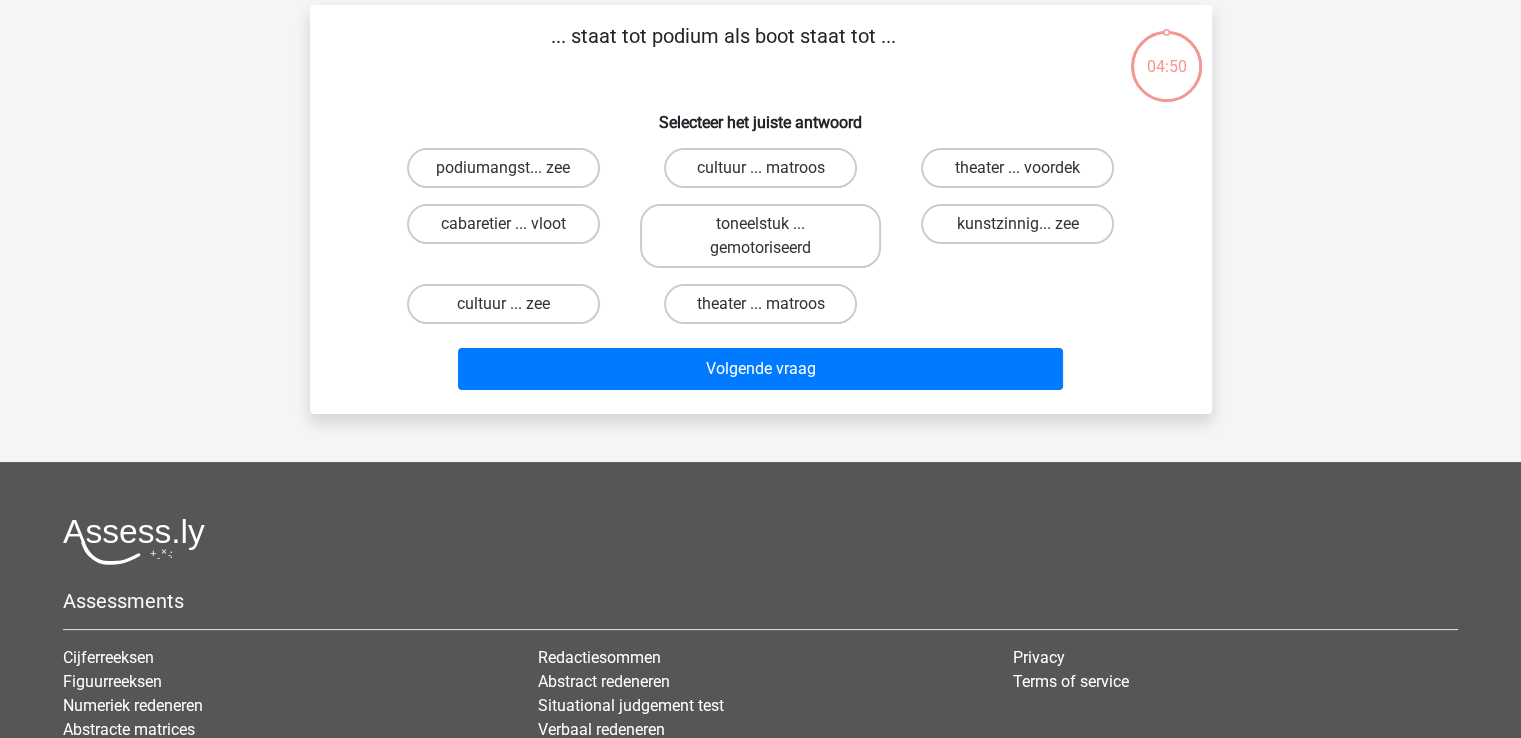 scroll, scrollTop: 92, scrollLeft: 0, axis: vertical 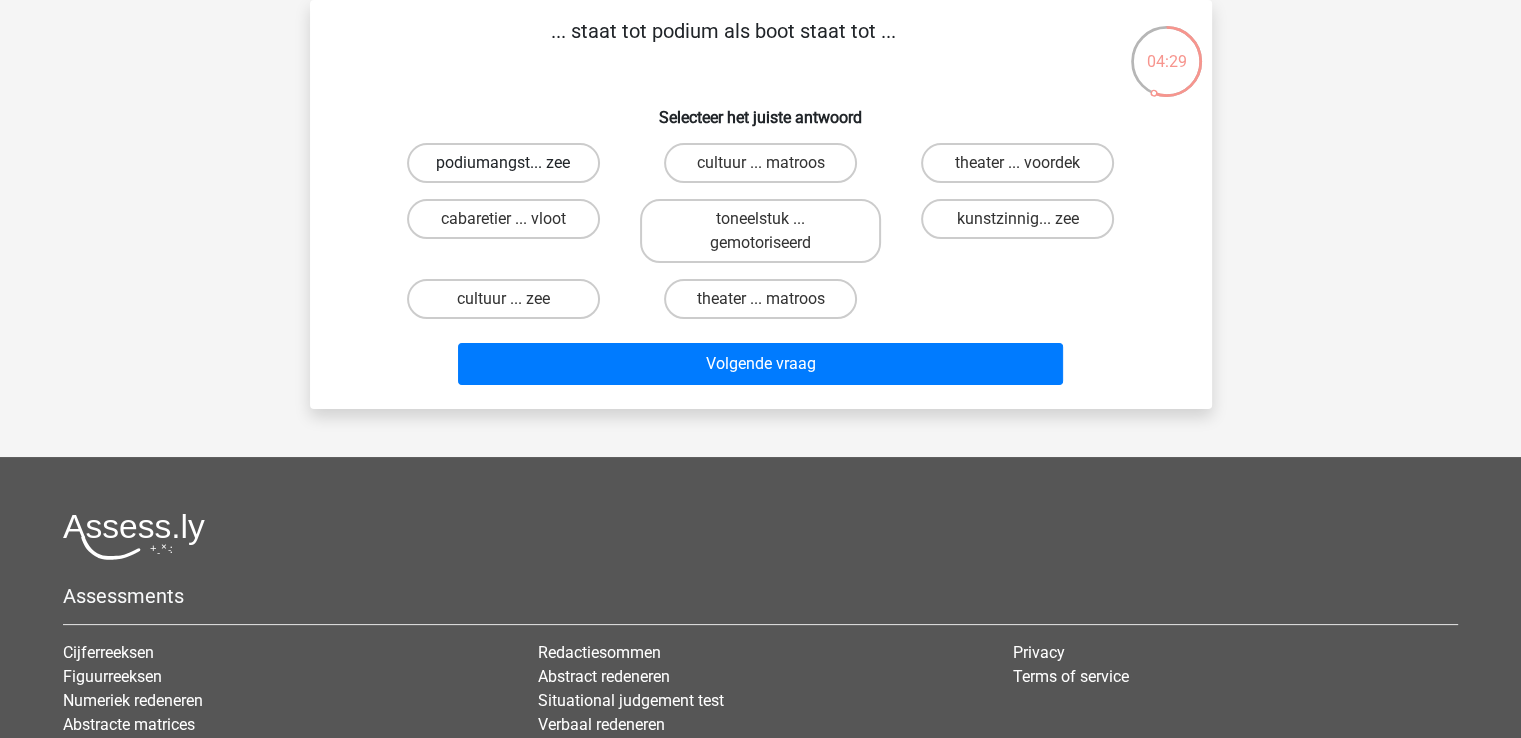 click on "podiumangst... zee" at bounding box center [503, 163] 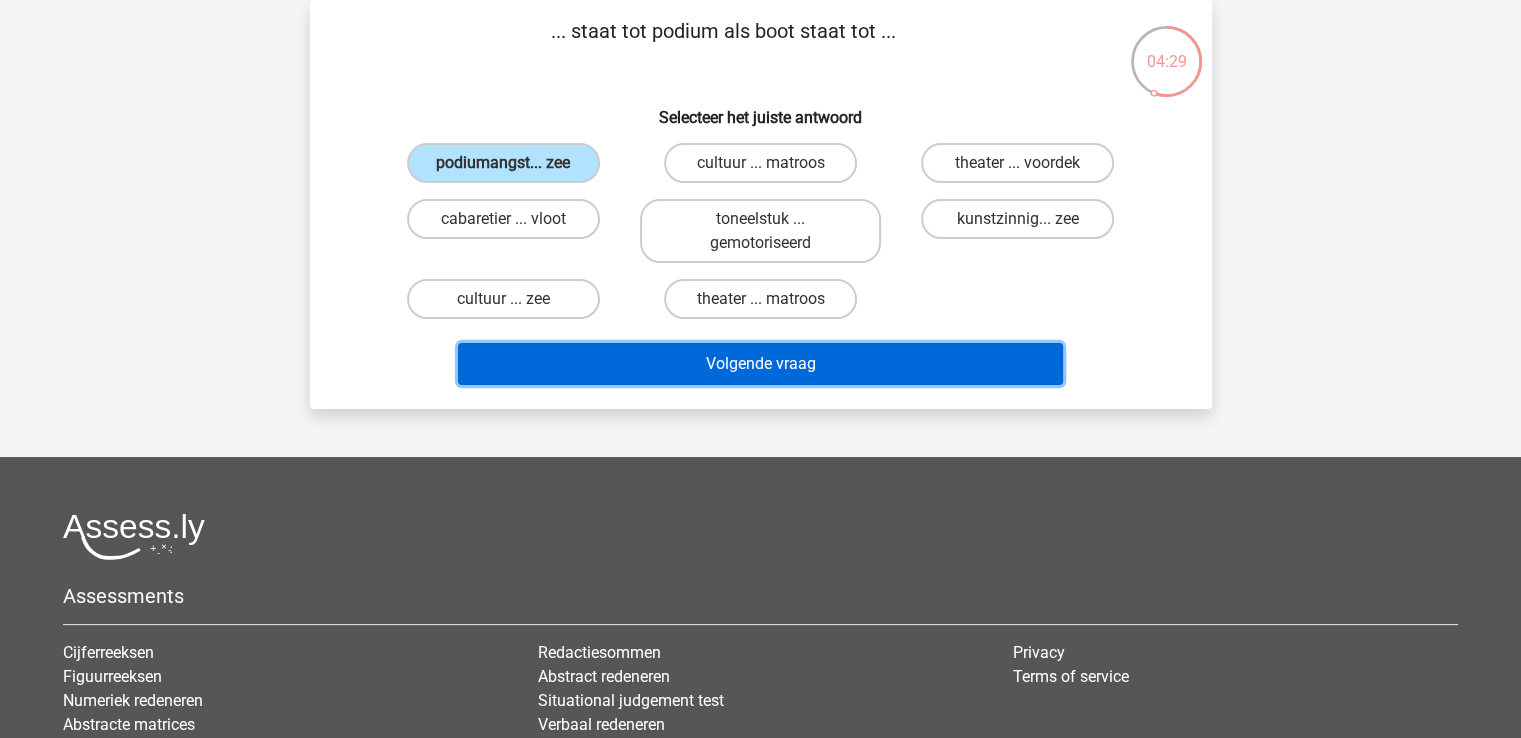click on "Volgende vraag" at bounding box center [760, 364] 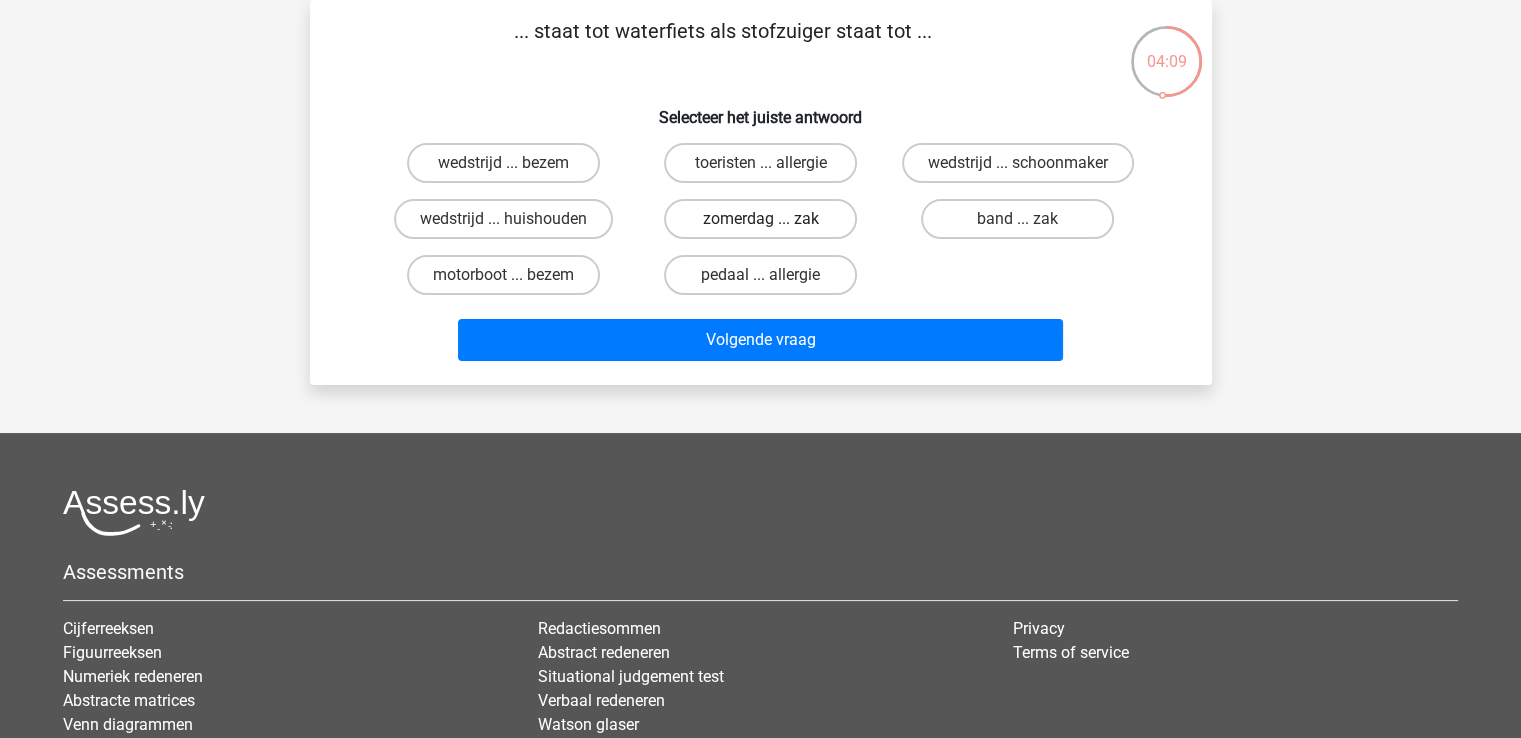 click on "zomerdag ... zak" at bounding box center [760, 219] 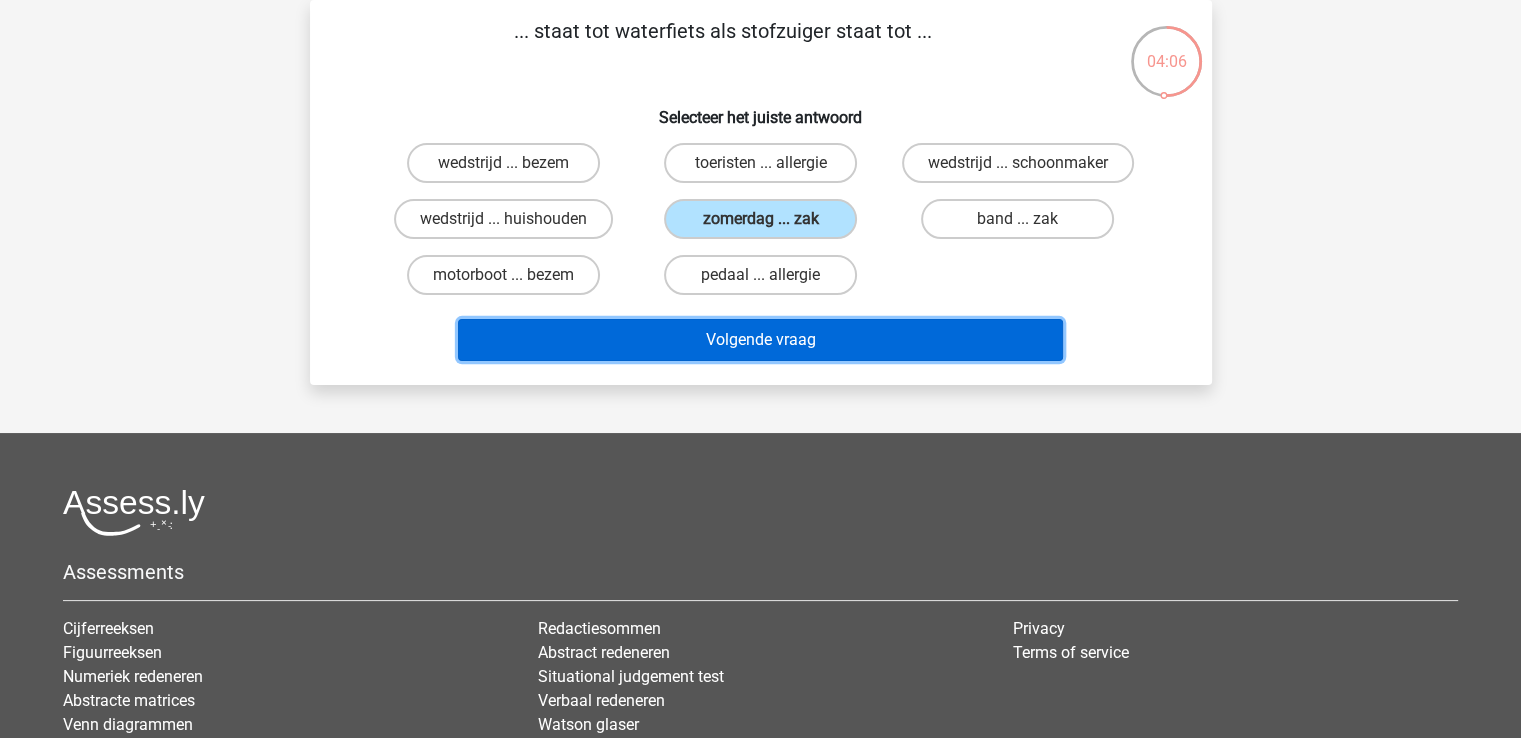 click on "Volgende vraag" at bounding box center [760, 340] 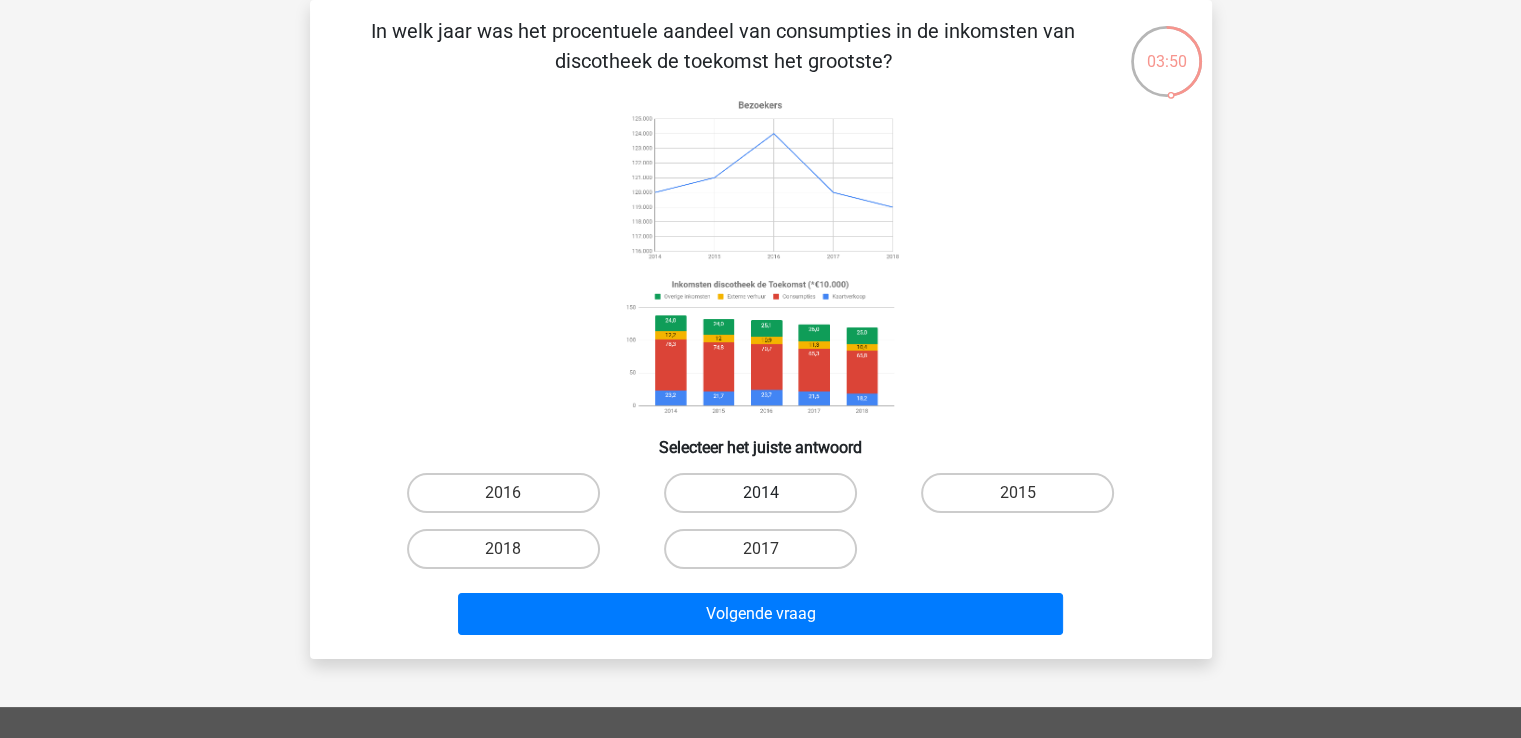 click on "2014" at bounding box center [760, 493] 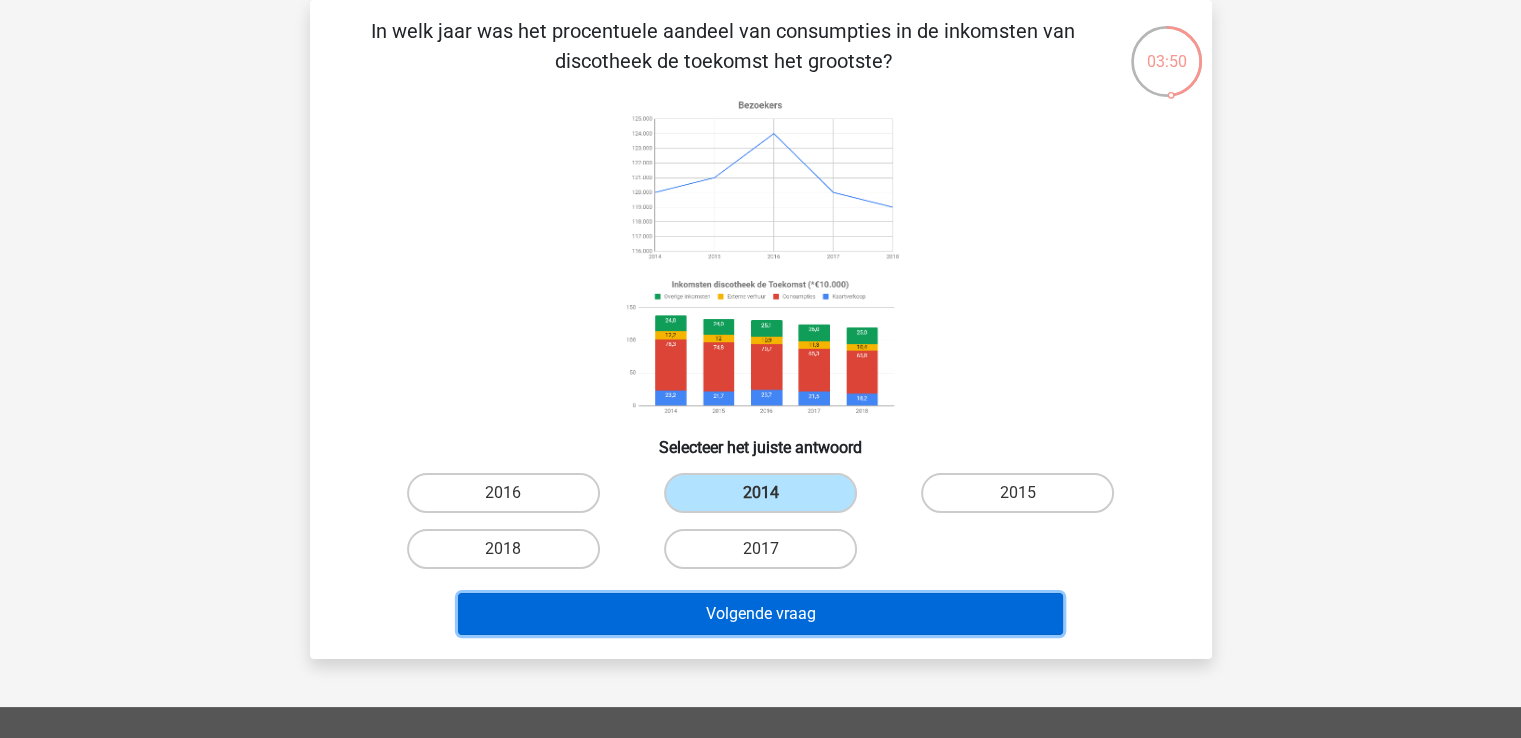 click on "Volgende vraag" at bounding box center (760, 614) 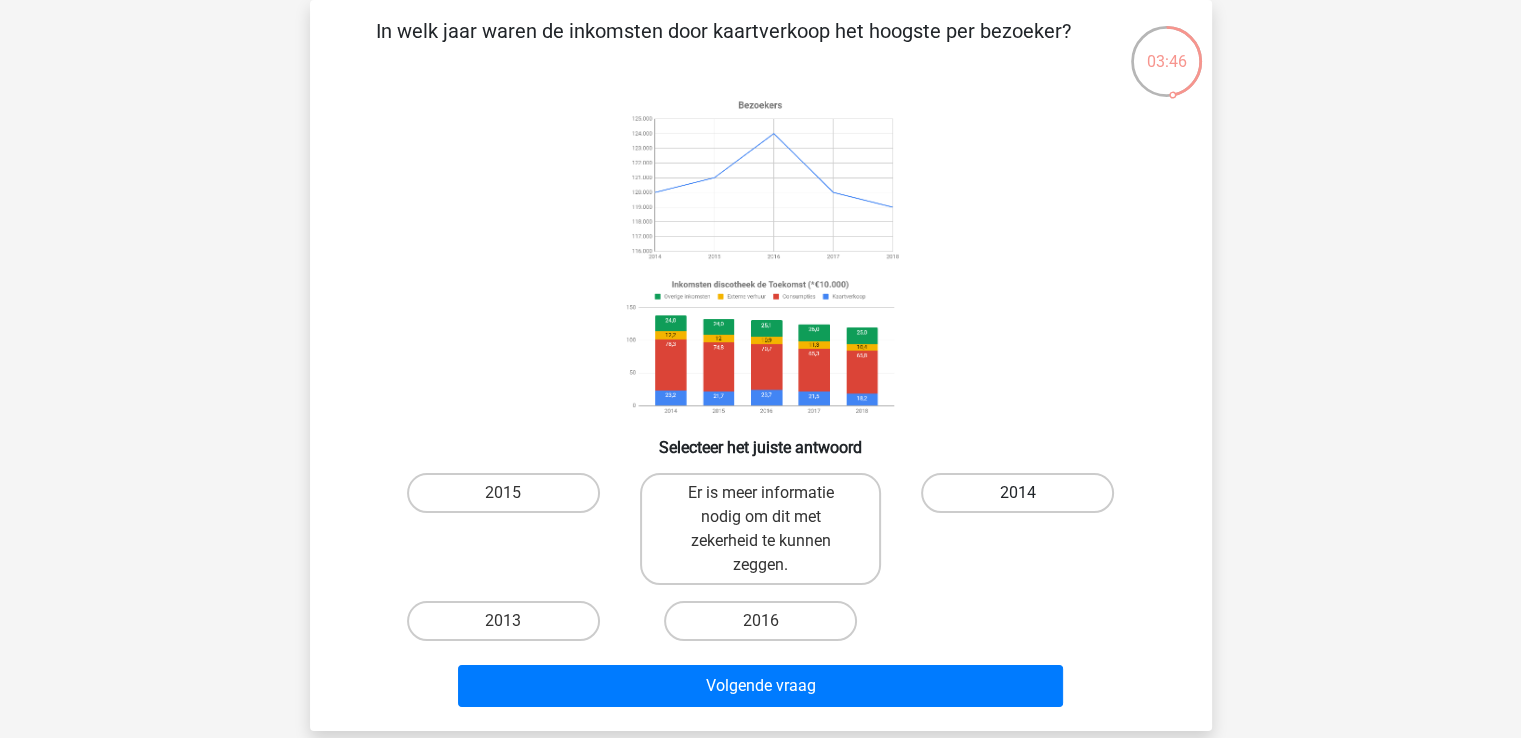 click on "2014" at bounding box center (1017, 493) 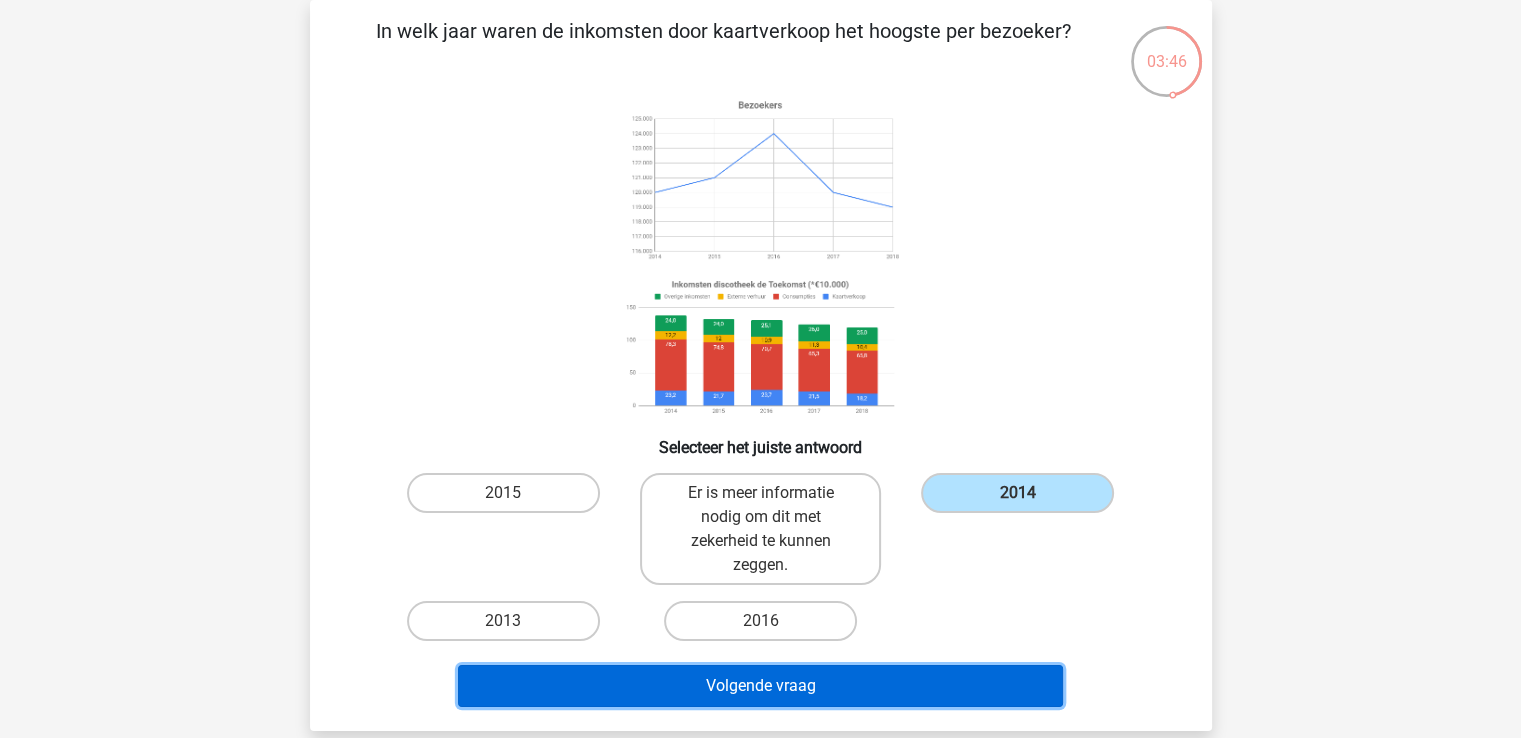click on "Volgende vraag" at bounding box center (760, 686) 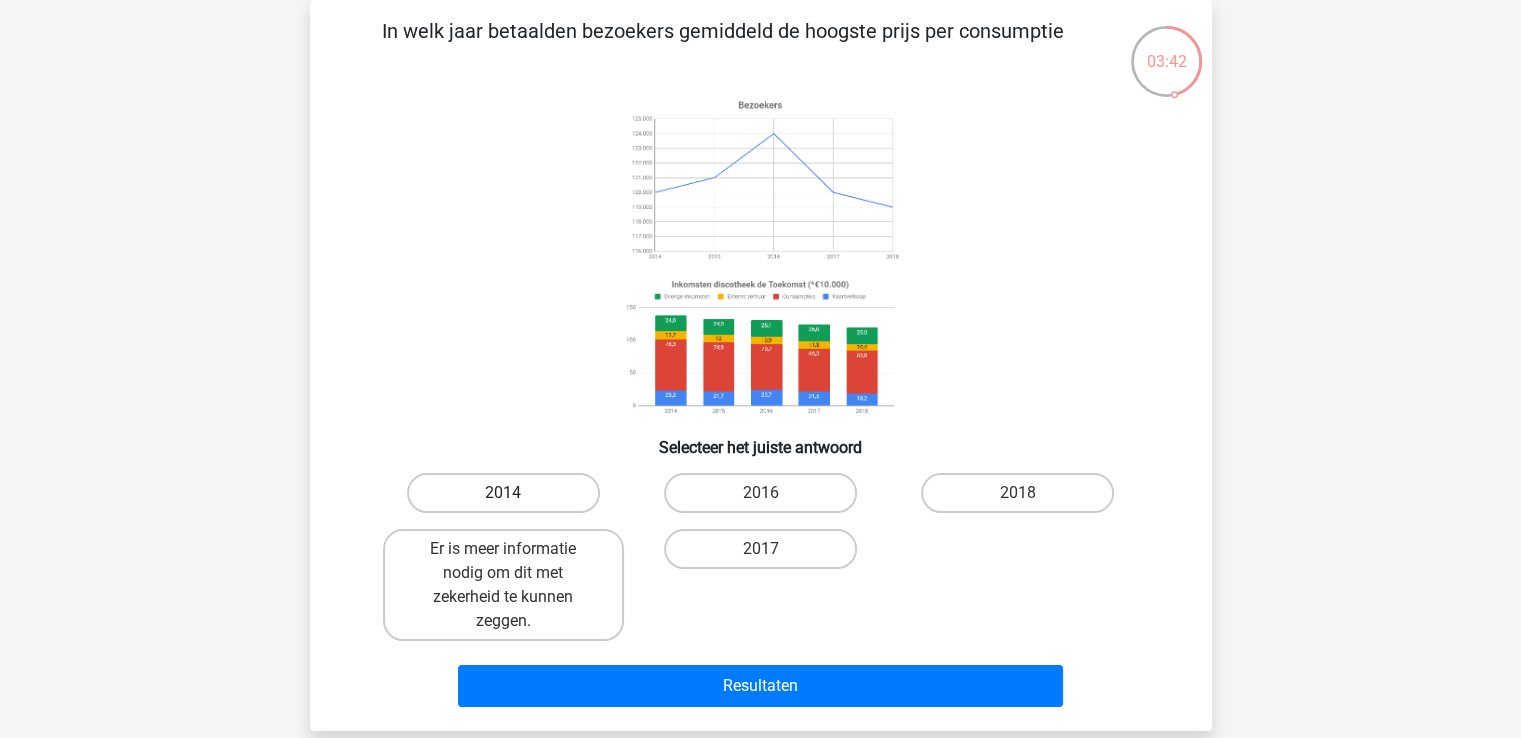 click on "2014" at bounding box center [503, 493] 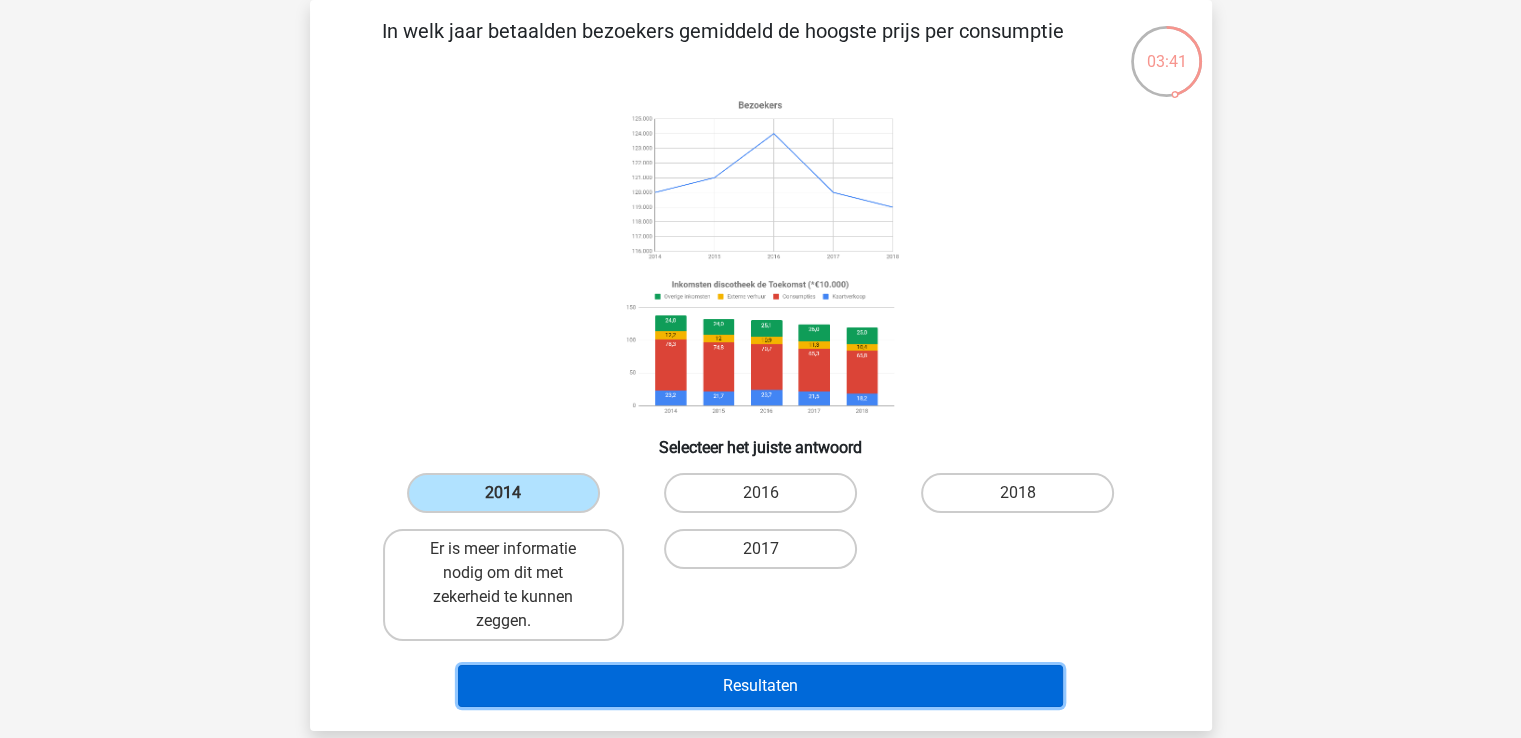 click on "Resultaten" at bounding box center (760, 686) 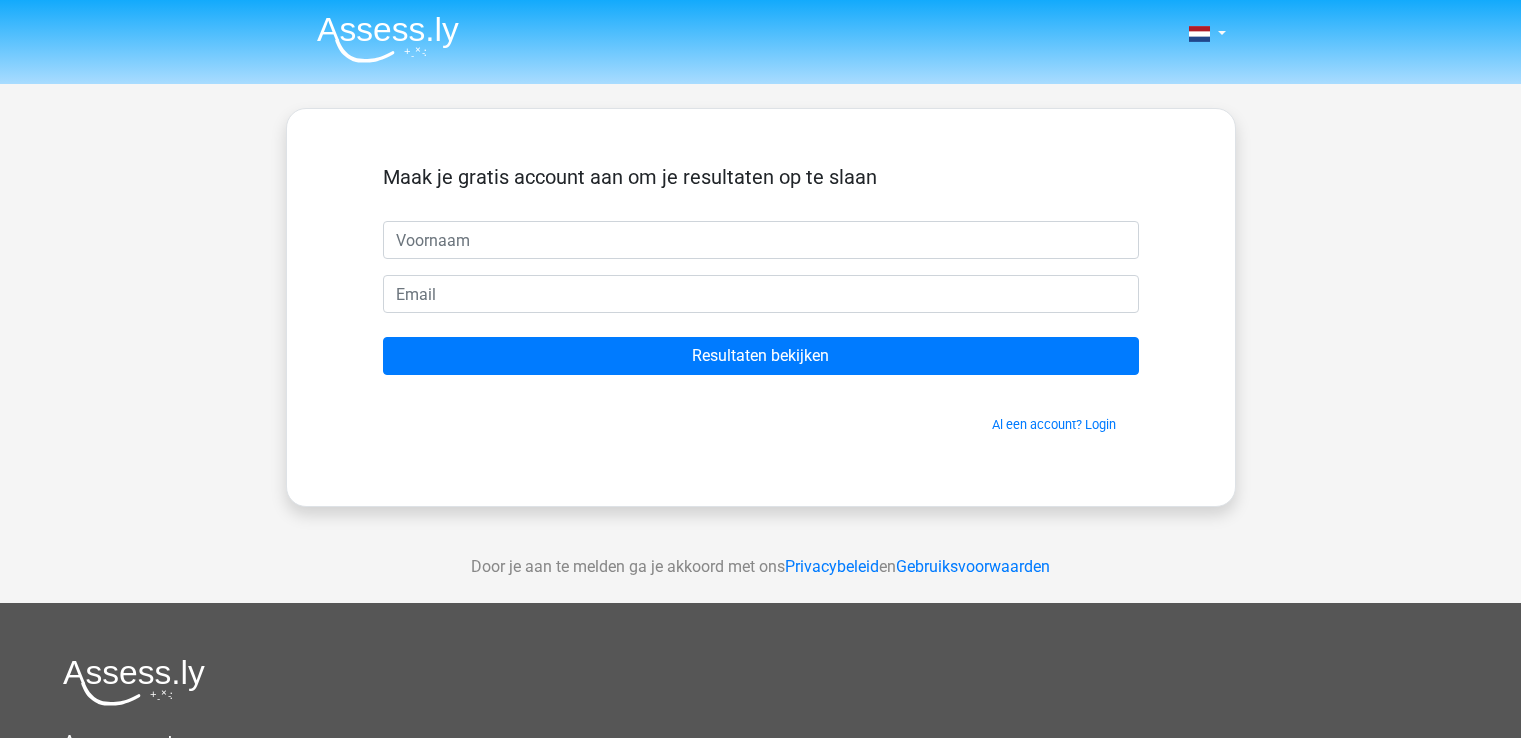 scroll, scrollTop: 0, scrollLeft: 0, axis: both 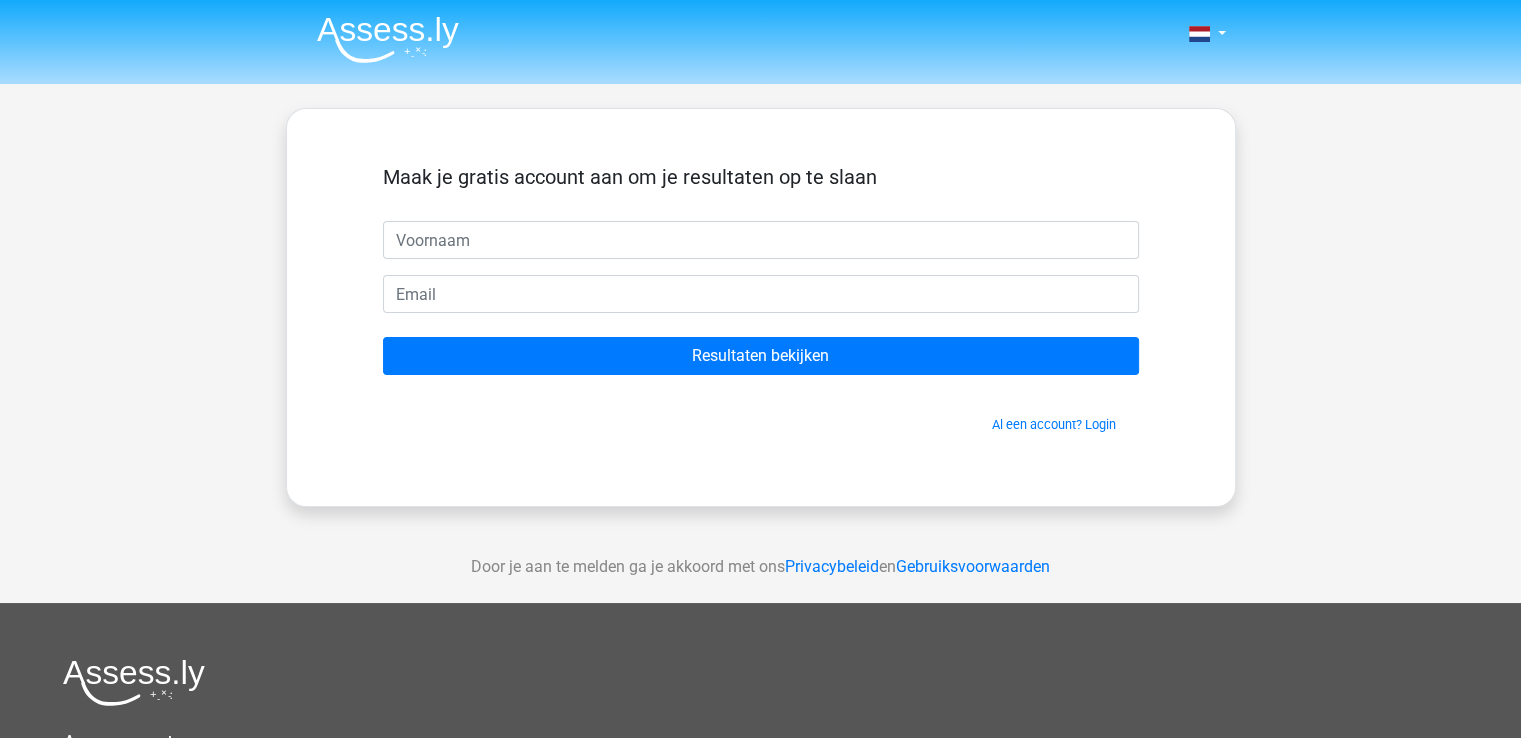 click at bounding box center (761, 240) 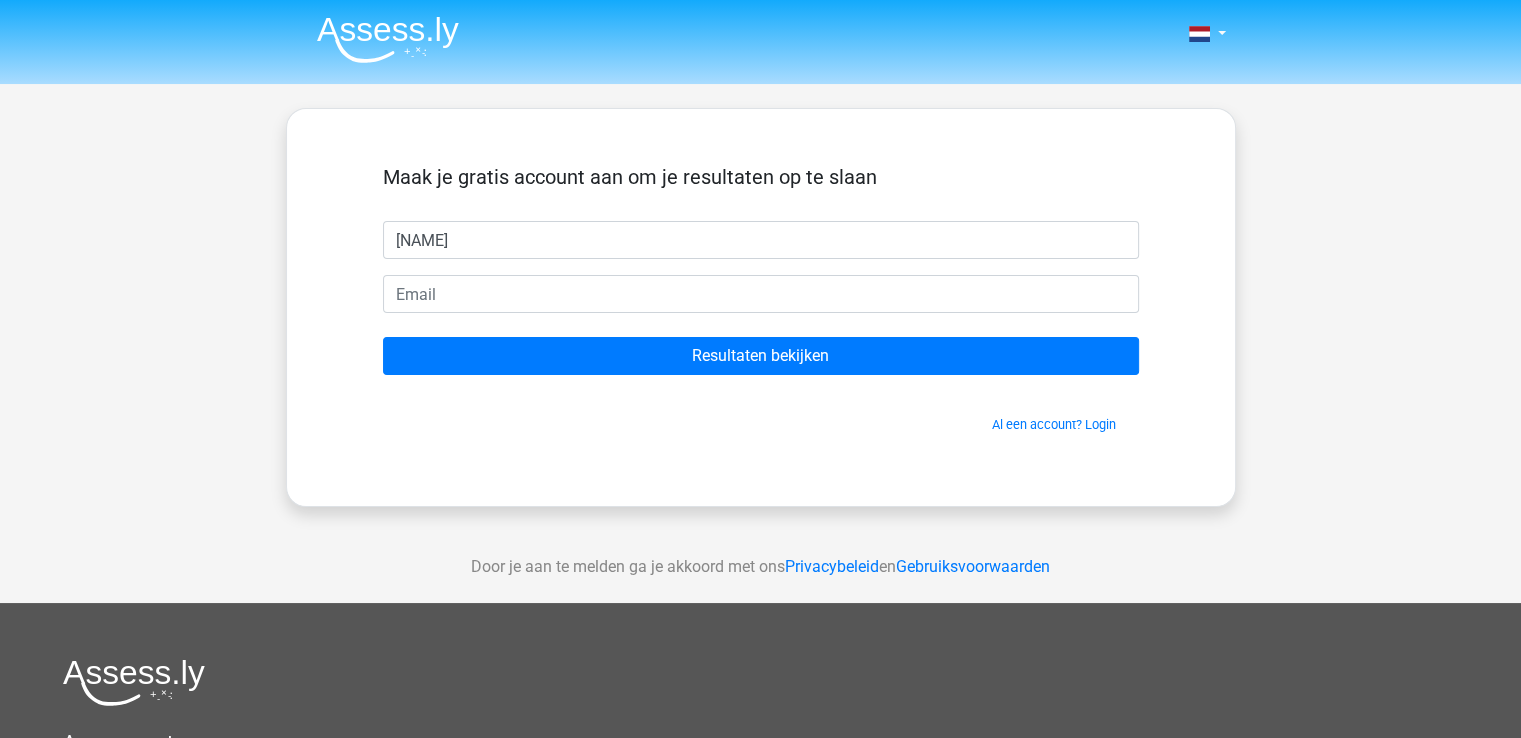 type on "[FIRST]" 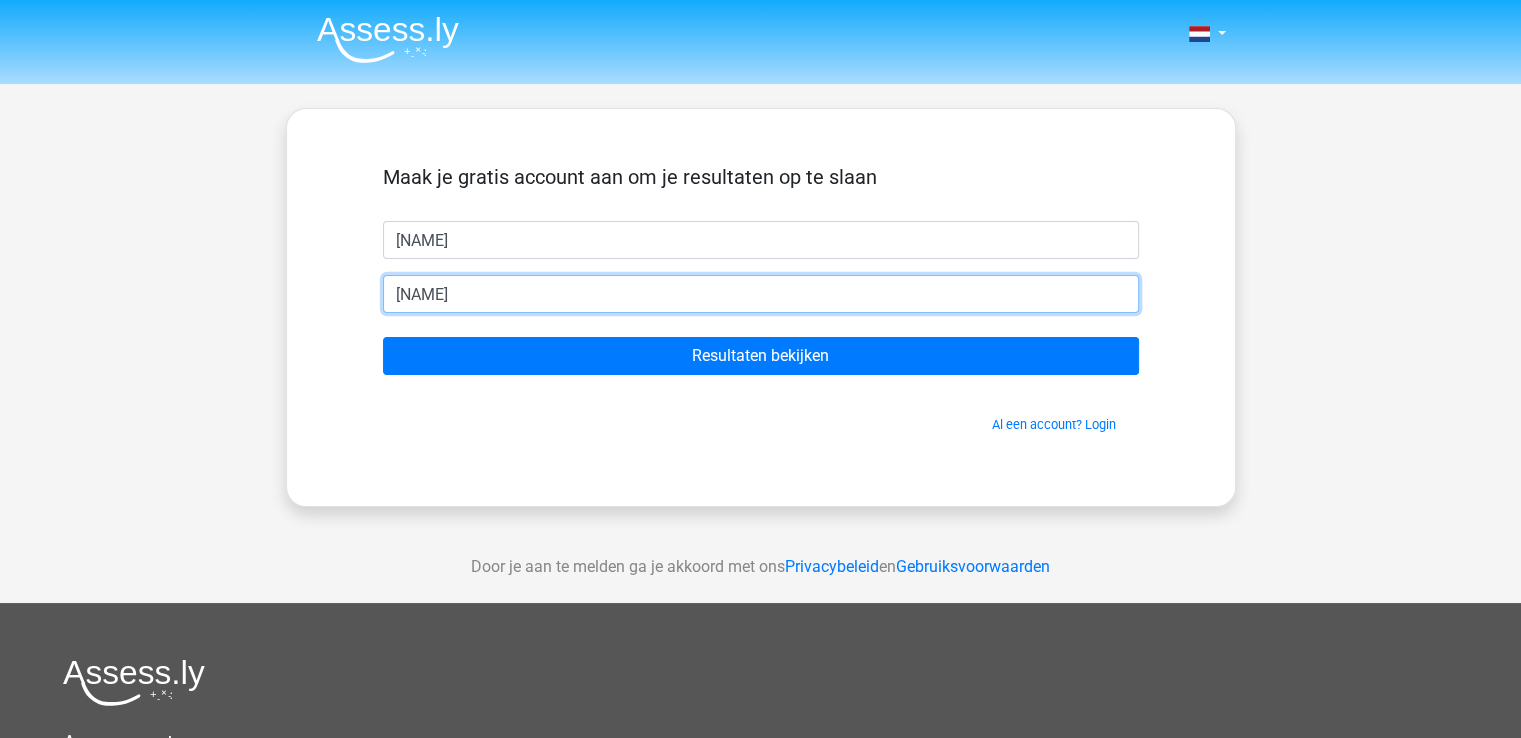 type on "[EMAIL]" 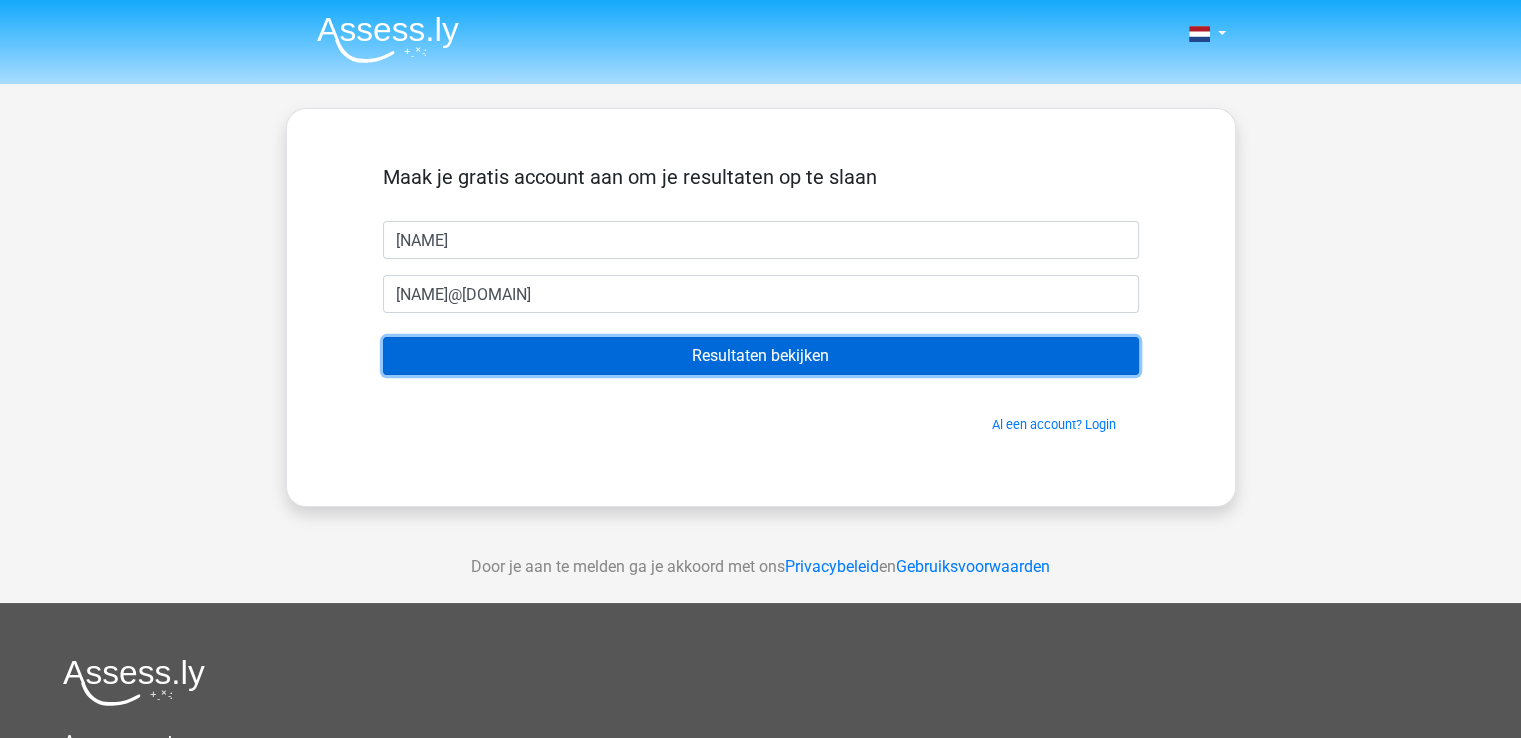 click on "Resultaten bekijken" at bounding box center (761, 356) 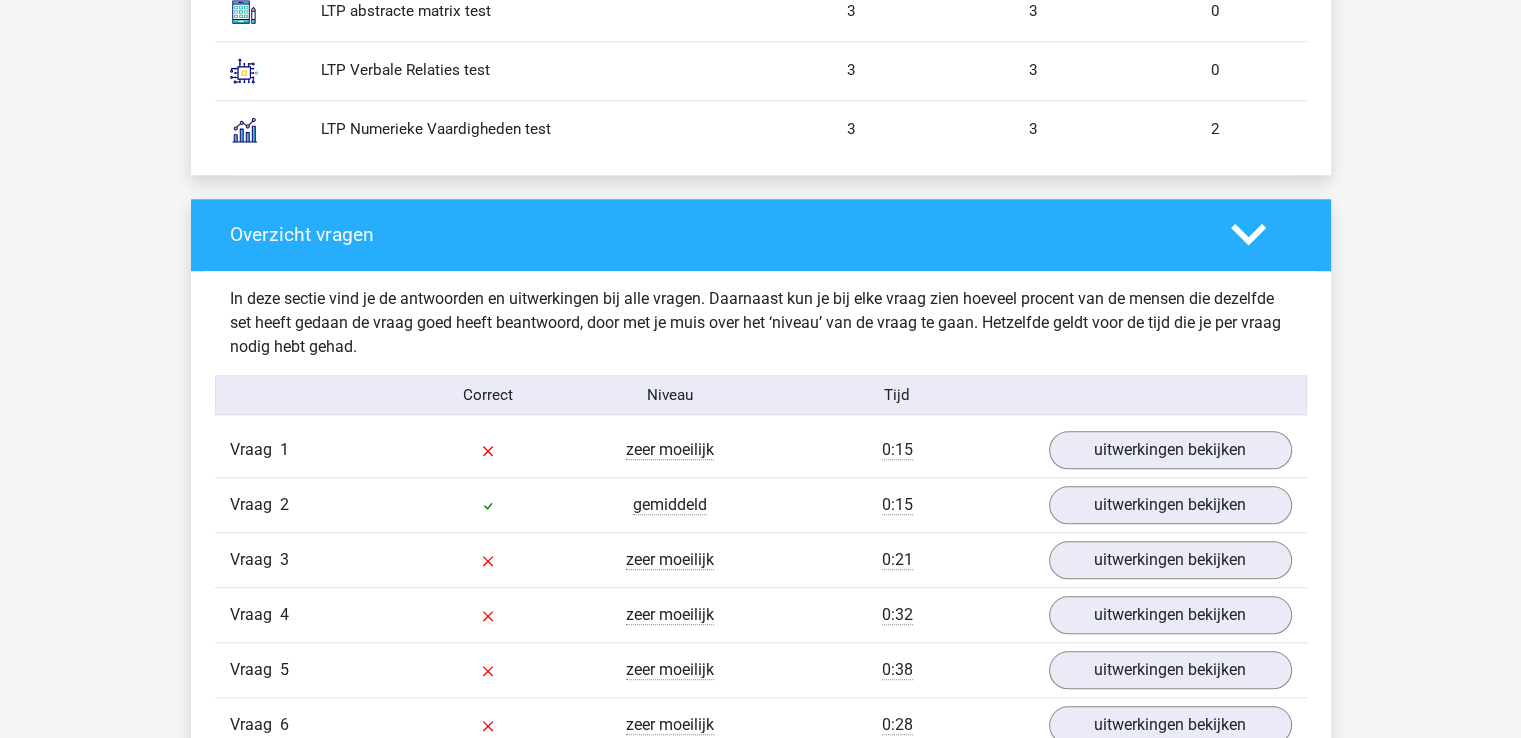scroll, scrollTop: 1900, scrollLeft: 0, axis: vertical 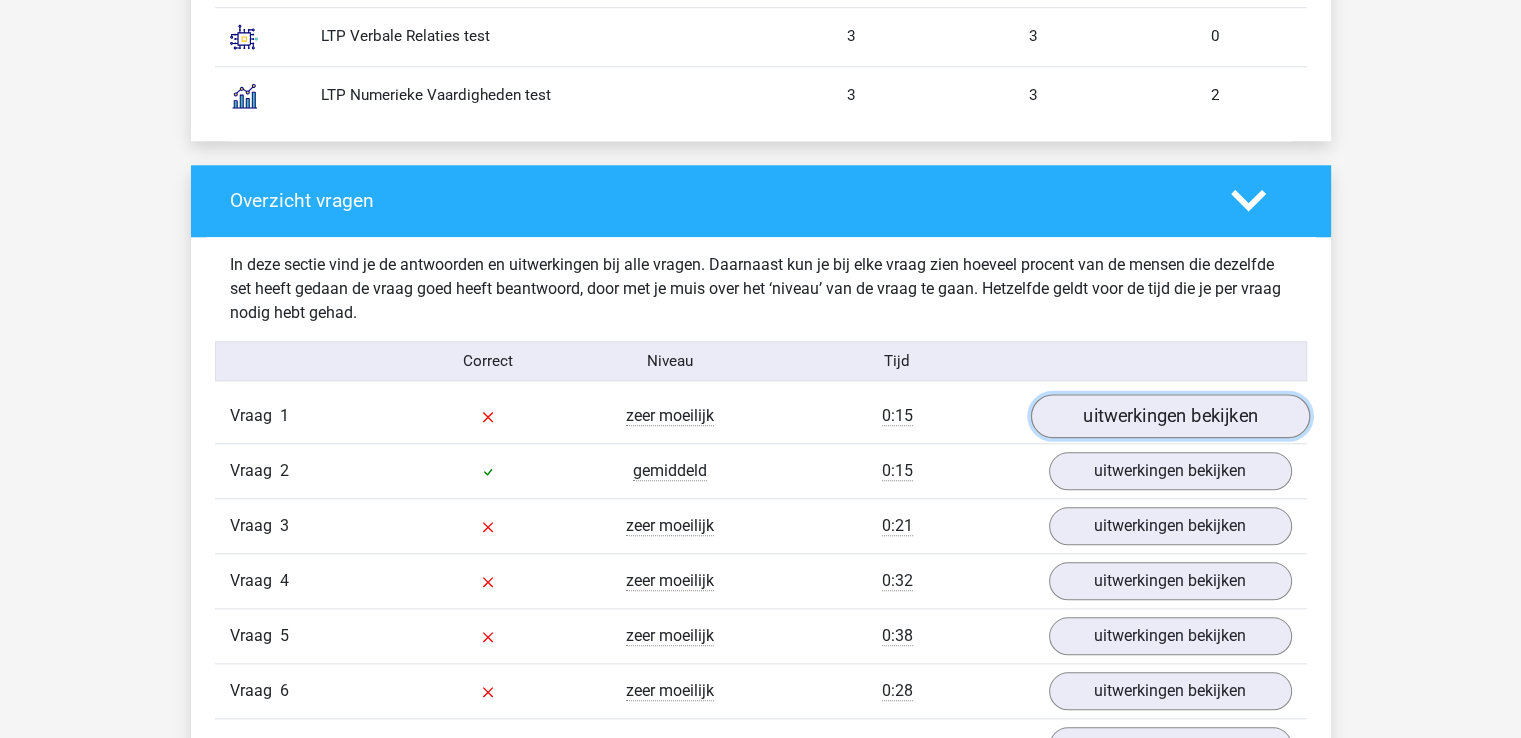 click on "uitwerkingen bekijken" at bounding box center (1169, 417) 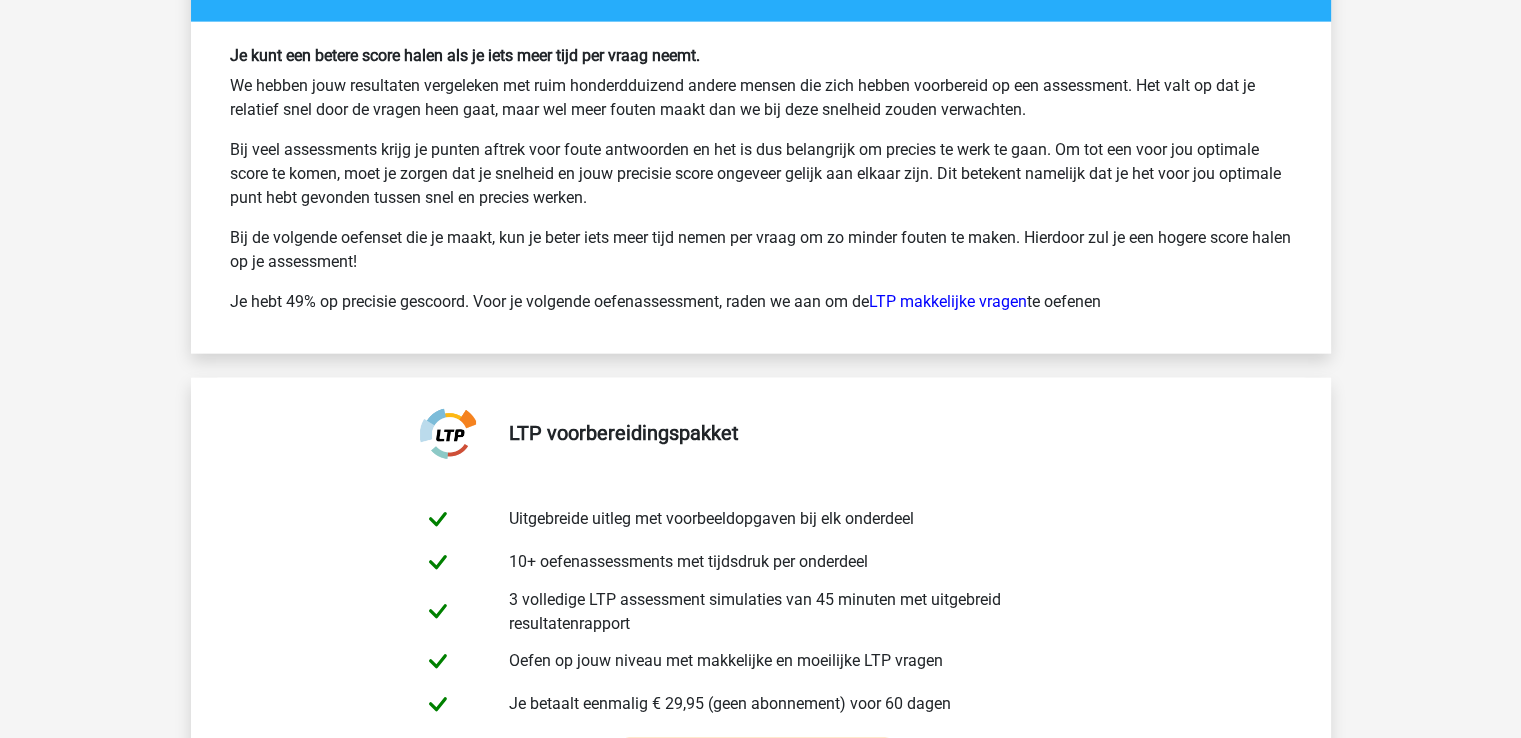 scroll, scrollTop: 4800, scrollLeft: 0, axis: vertical 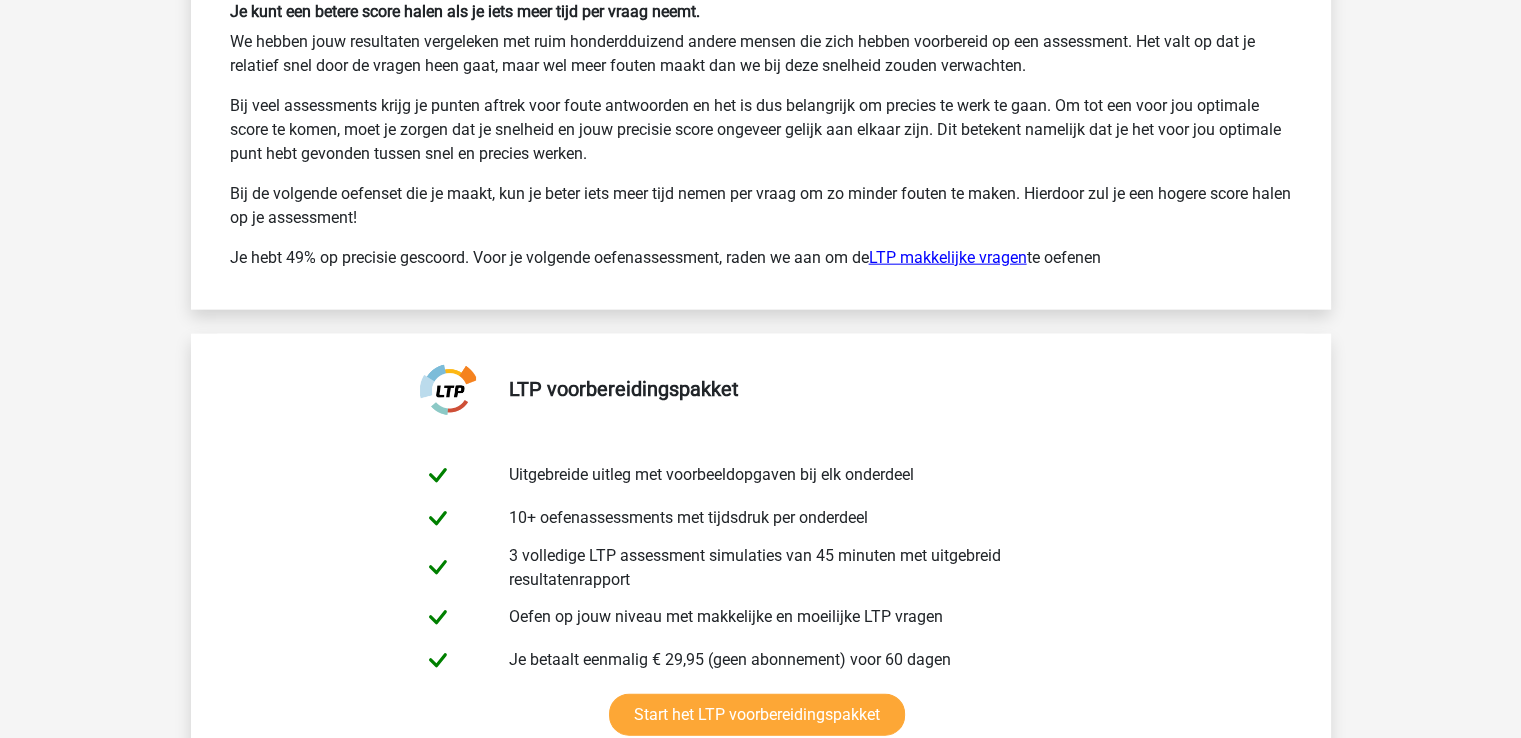 click on "LTP makkelijke vragen" at bounding box center [948, 257] 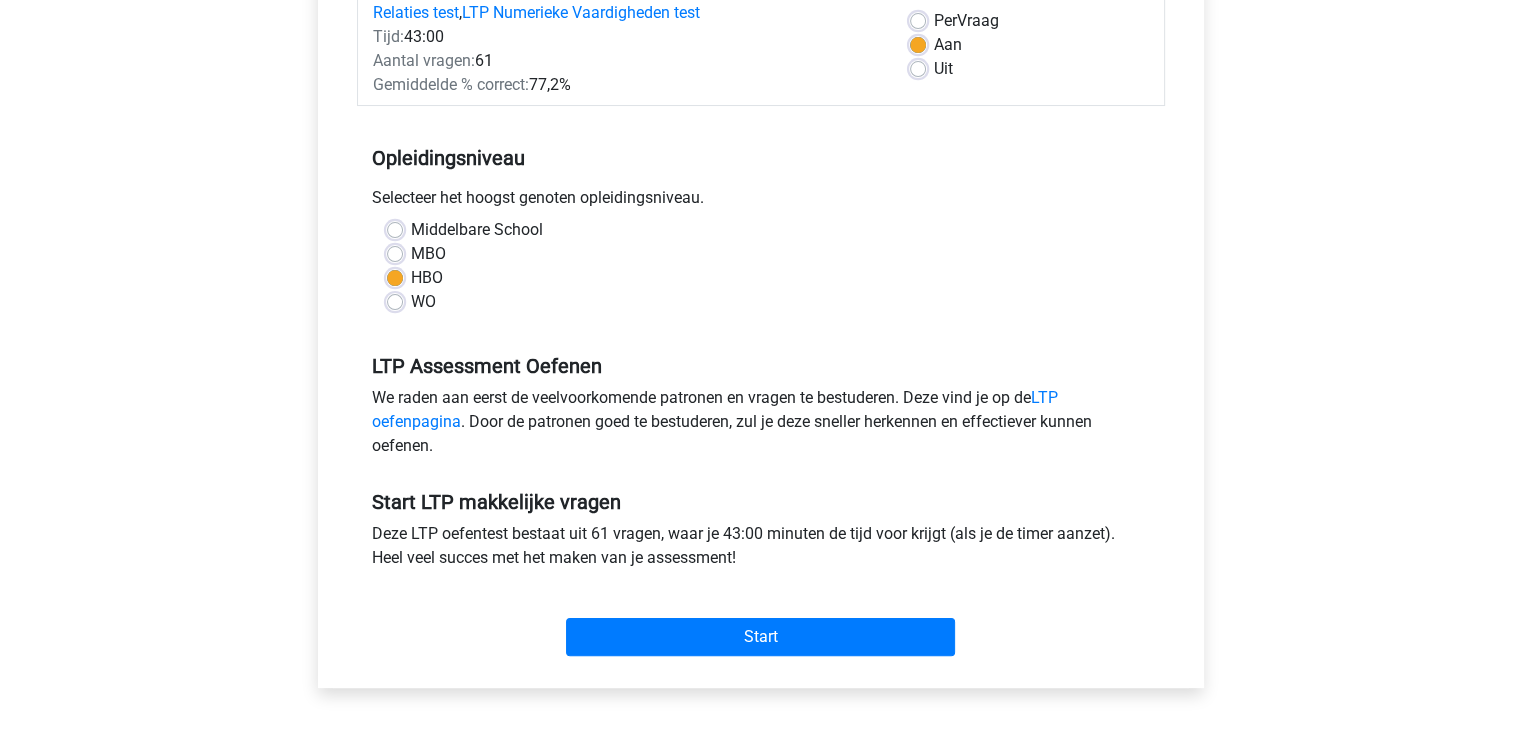 scroll, scrollTop: 400, scrollLeft: 0, axis: vertical 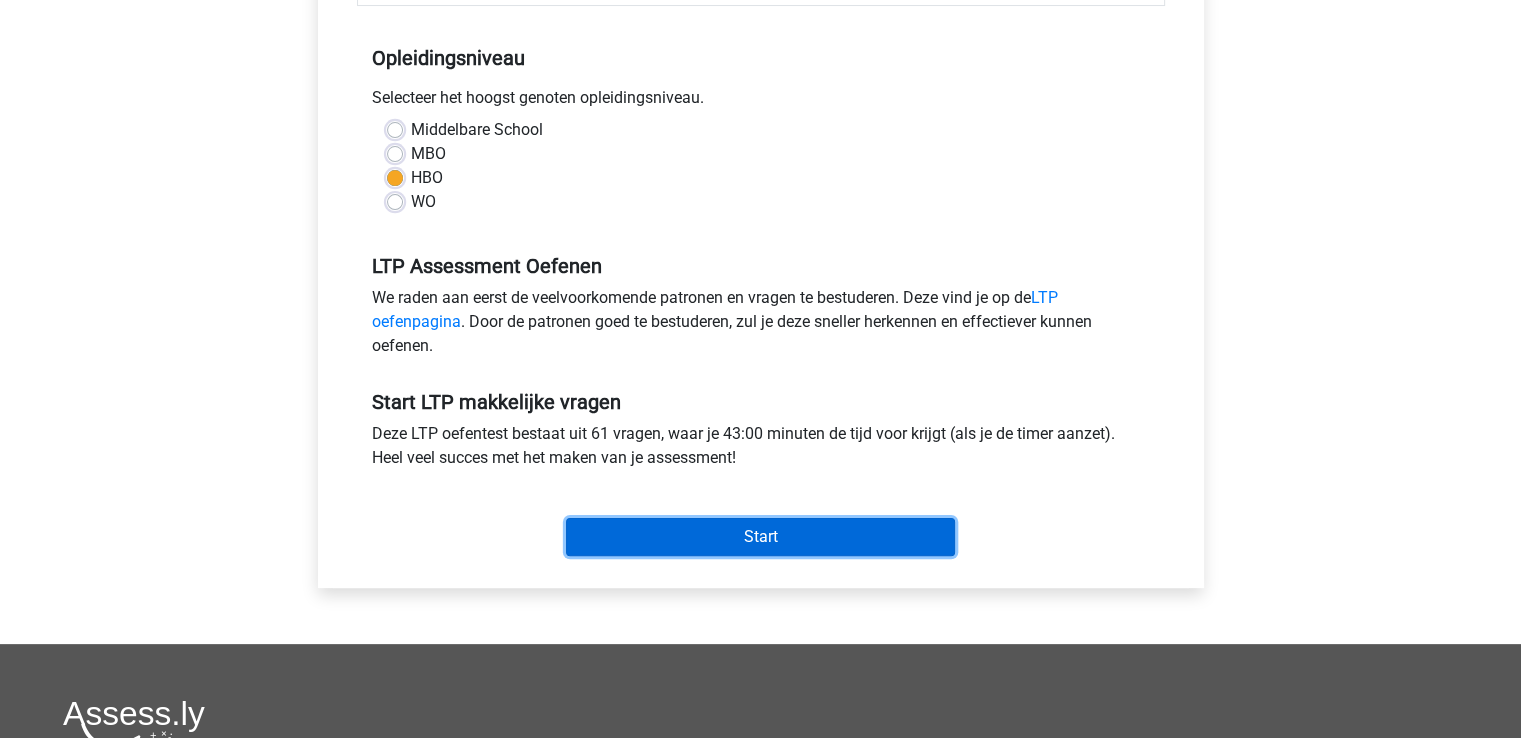 click on "Start" at bounding box center (760, 537) 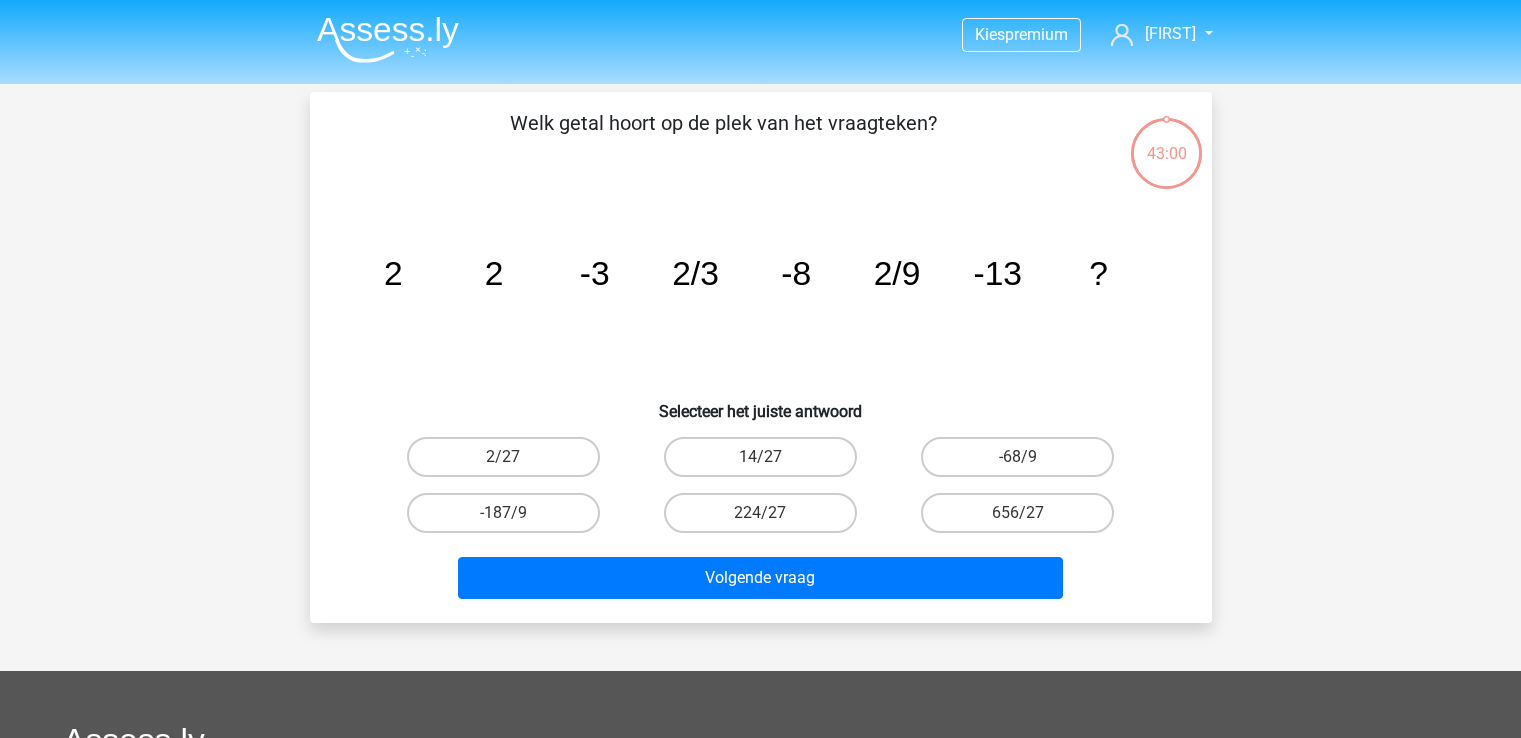 scroll, scrollTop: 0, scrollLeft: 0, axis: both 